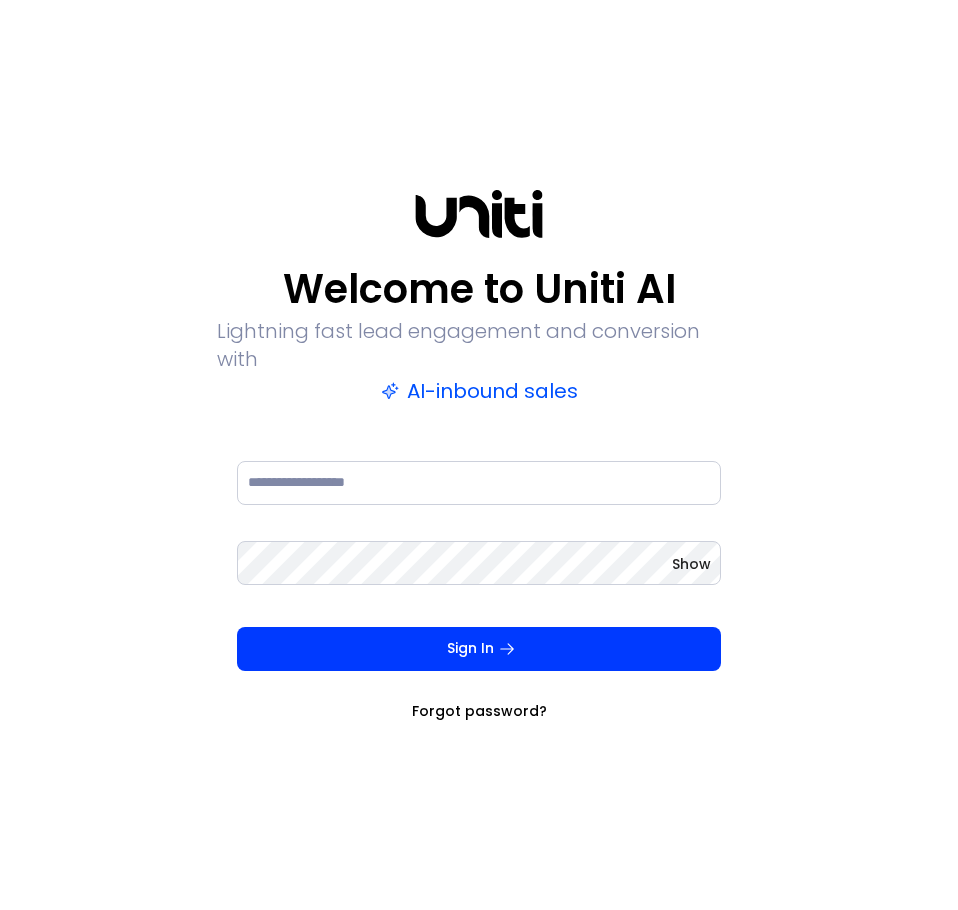 scroll, scrollTop: 0, scrollLeft: 0, axis: both 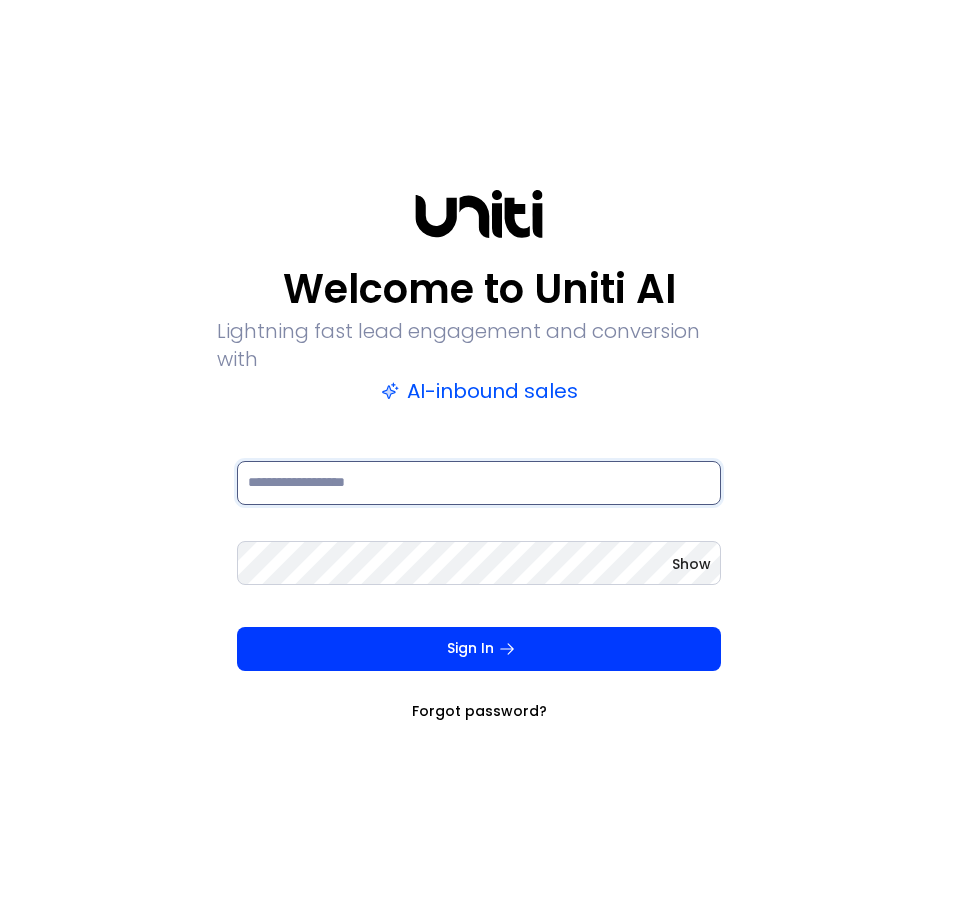 click at bounding box center [479, 483] 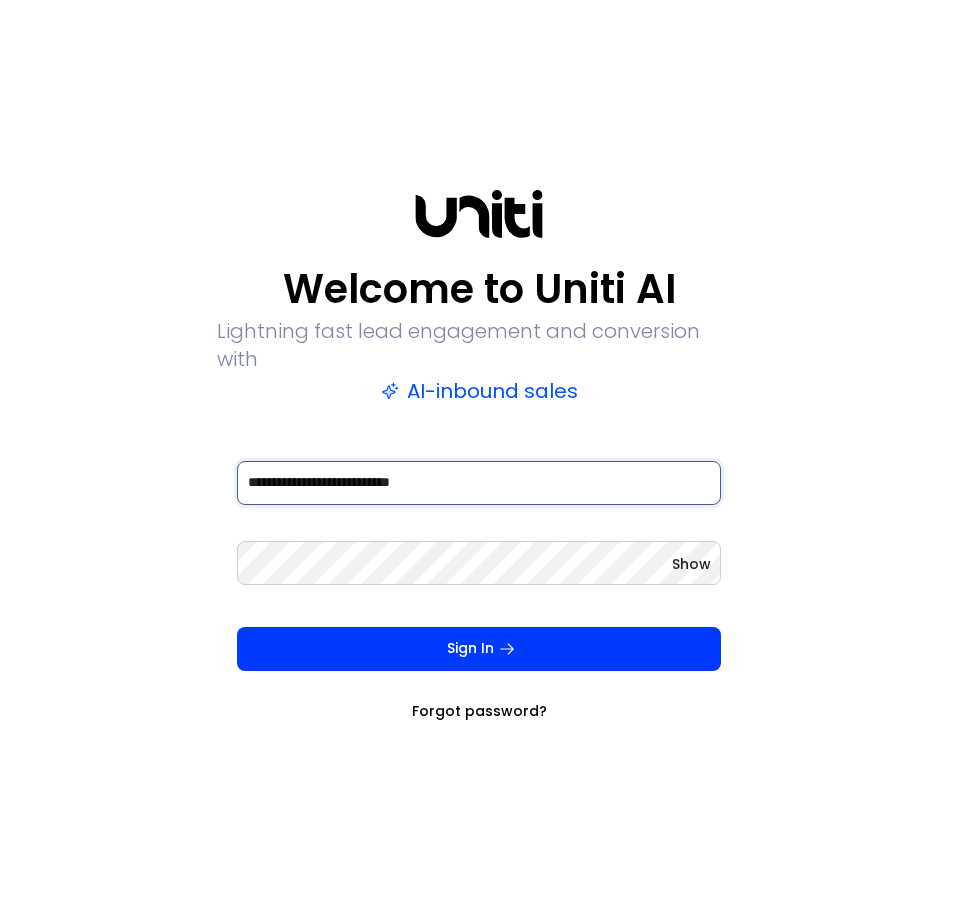 type on "**********" 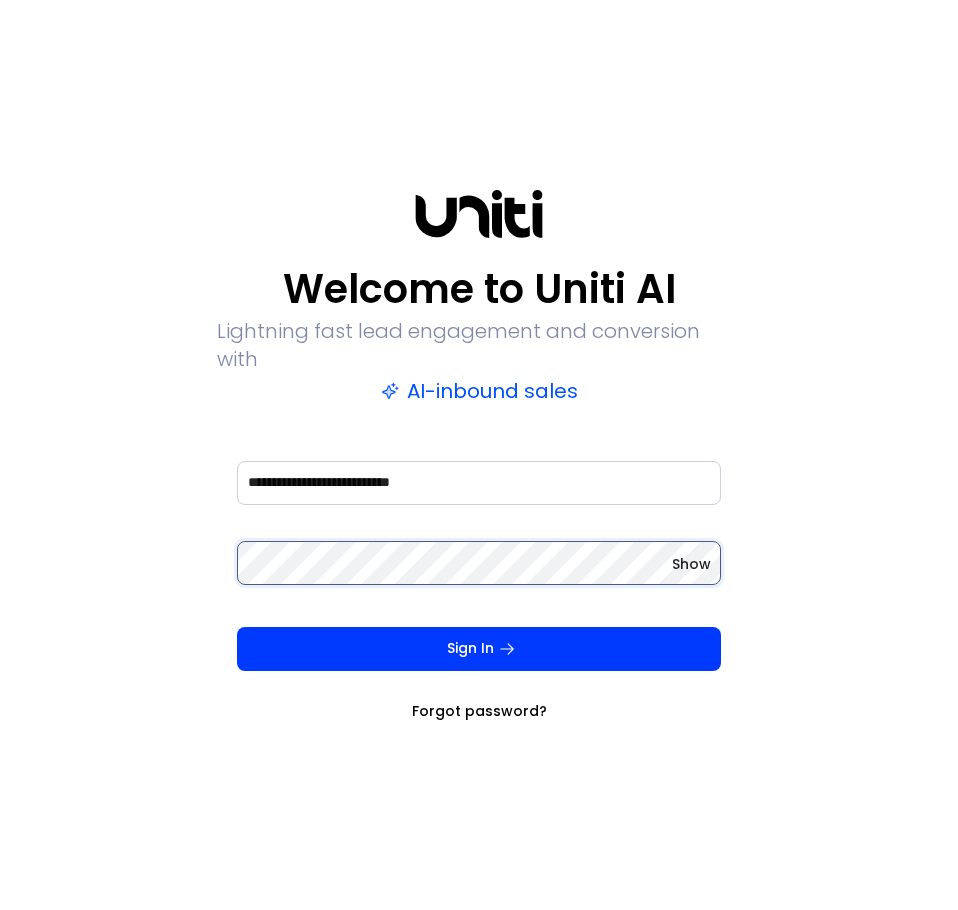 click on "Sign In" at bounding box center (479, 649) 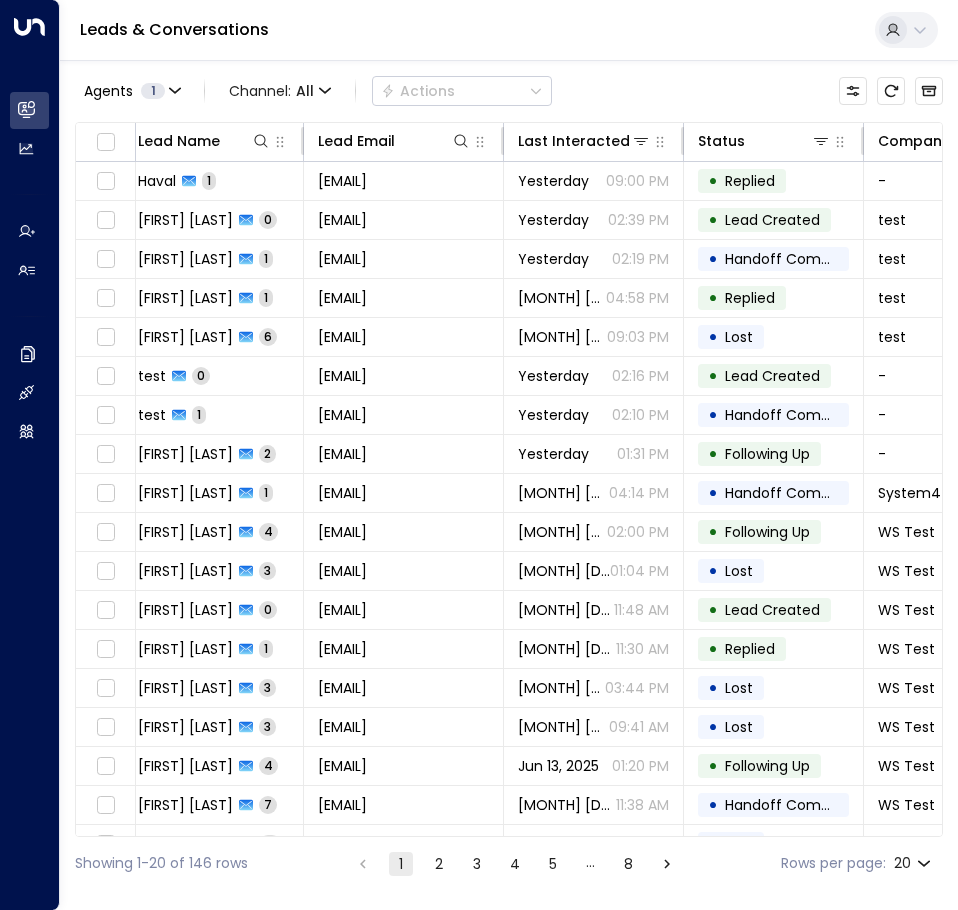 scroll, scrollTop: 0, scrollLeft: 0, axis: both 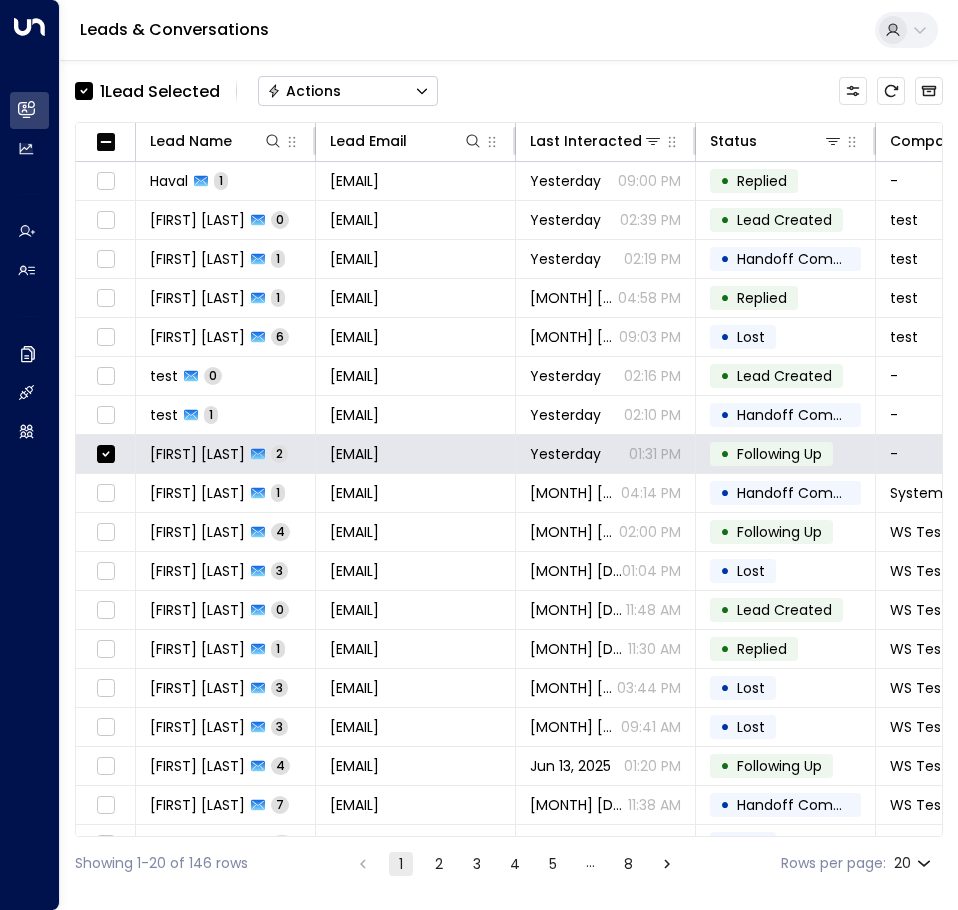 click on "Actions" at bounding box center (348, 91) 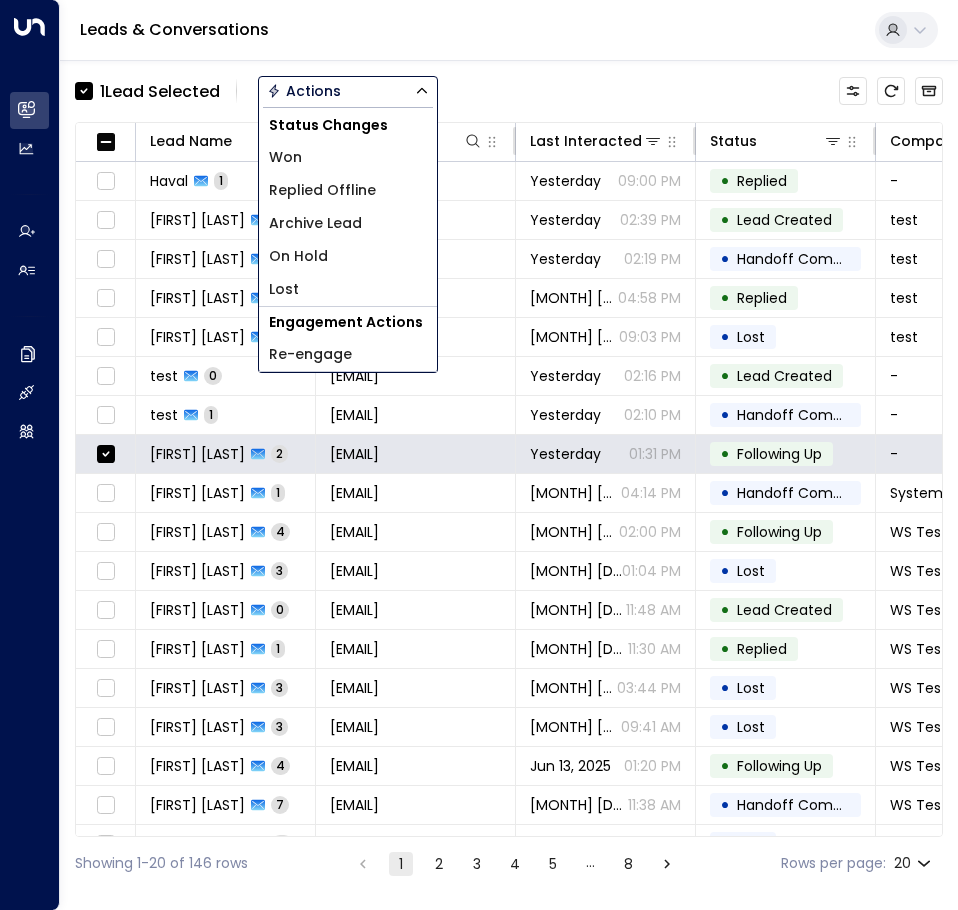 click on "Actions" at bounding box center (348, 91) 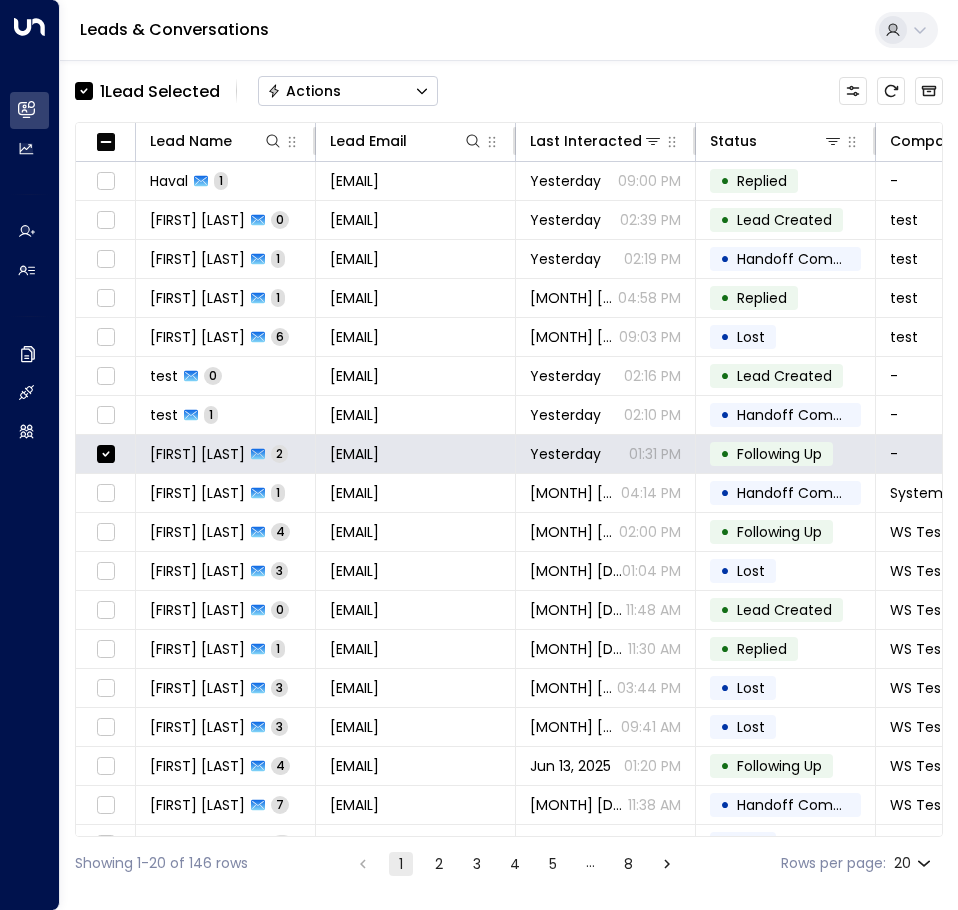 click on "Actions" at bounding box center (304, 91) 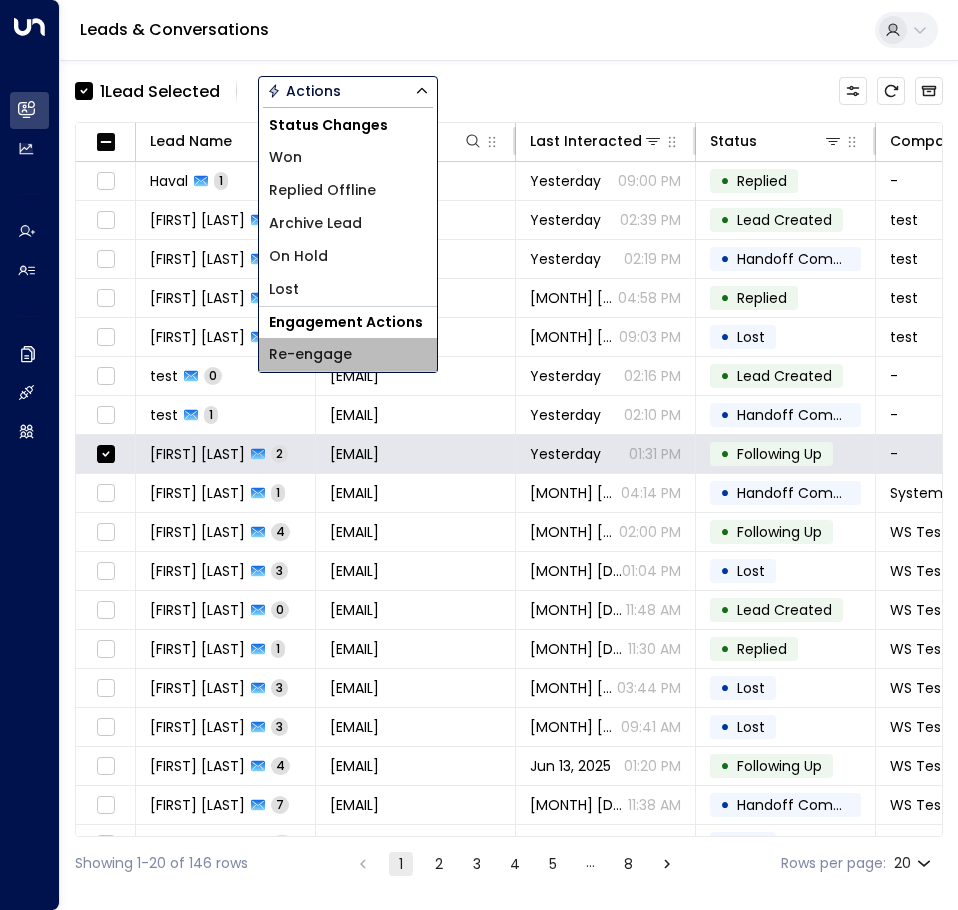click on "Re-engage" at bounding box center [348, 354] 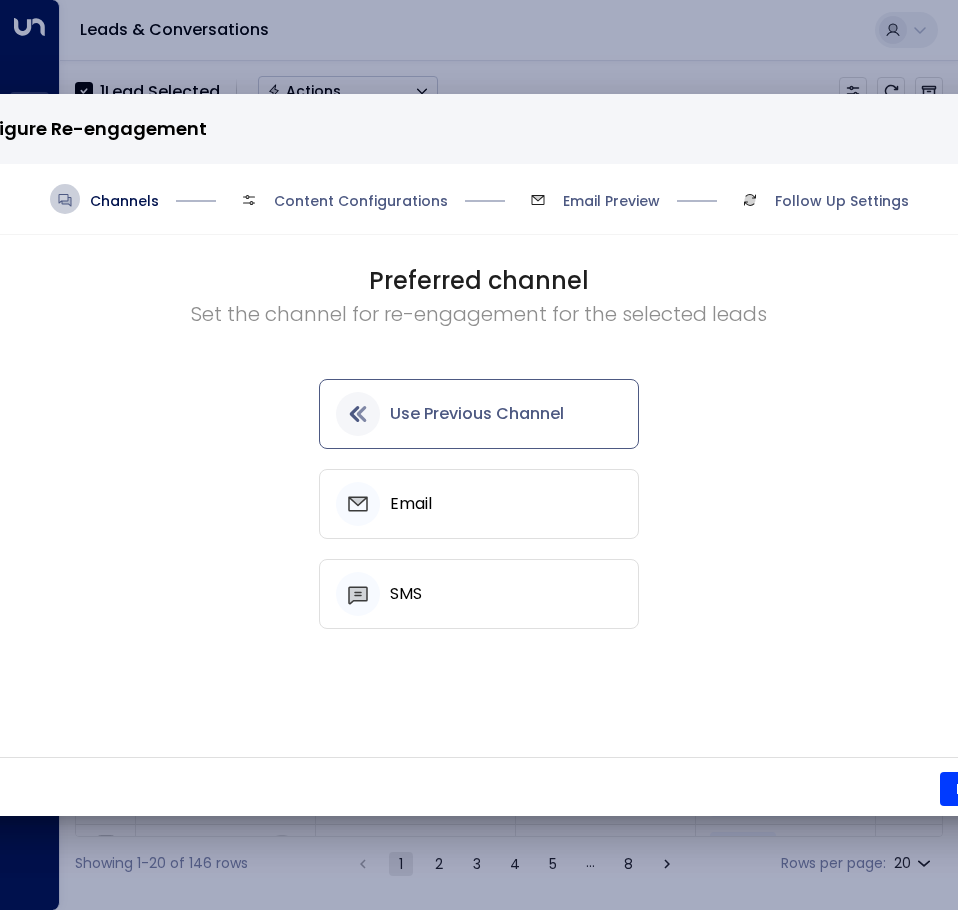 click on "Email" at bounding box center [479, 504] 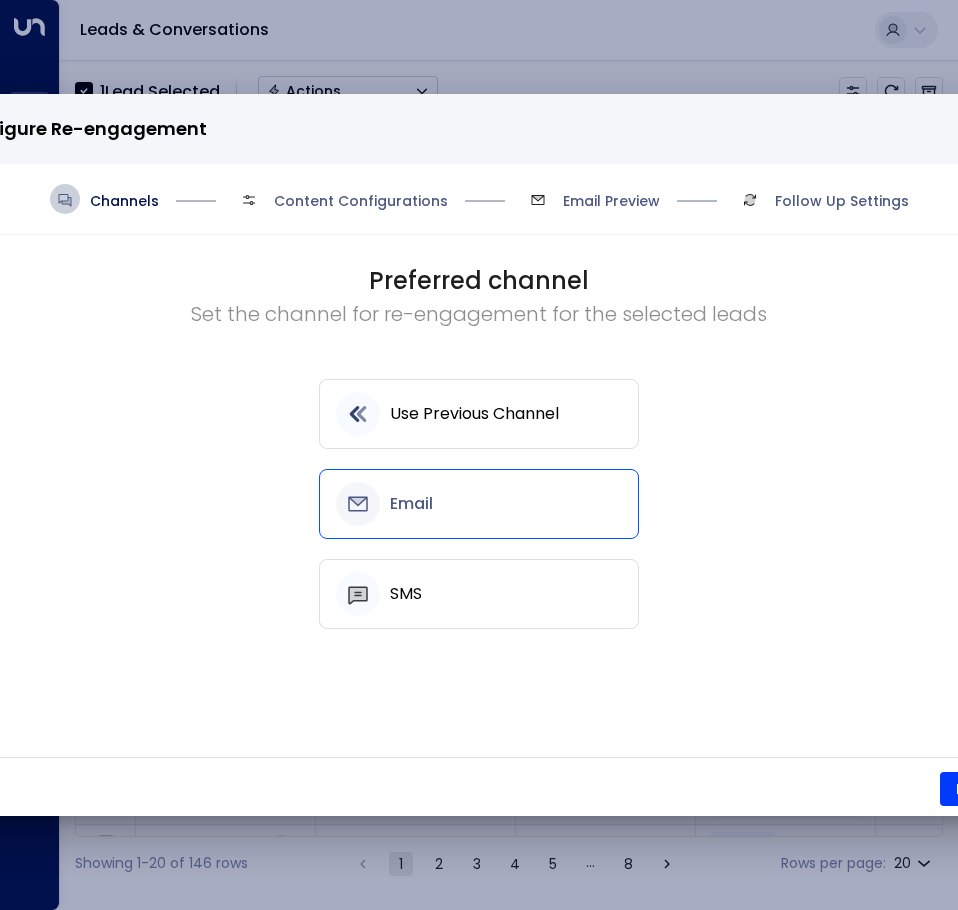 click on "Preferred channel Set the channel for re-engagement for the selected leads Use Previous Channel Email SMS Next" at bounding box center (479, 534) 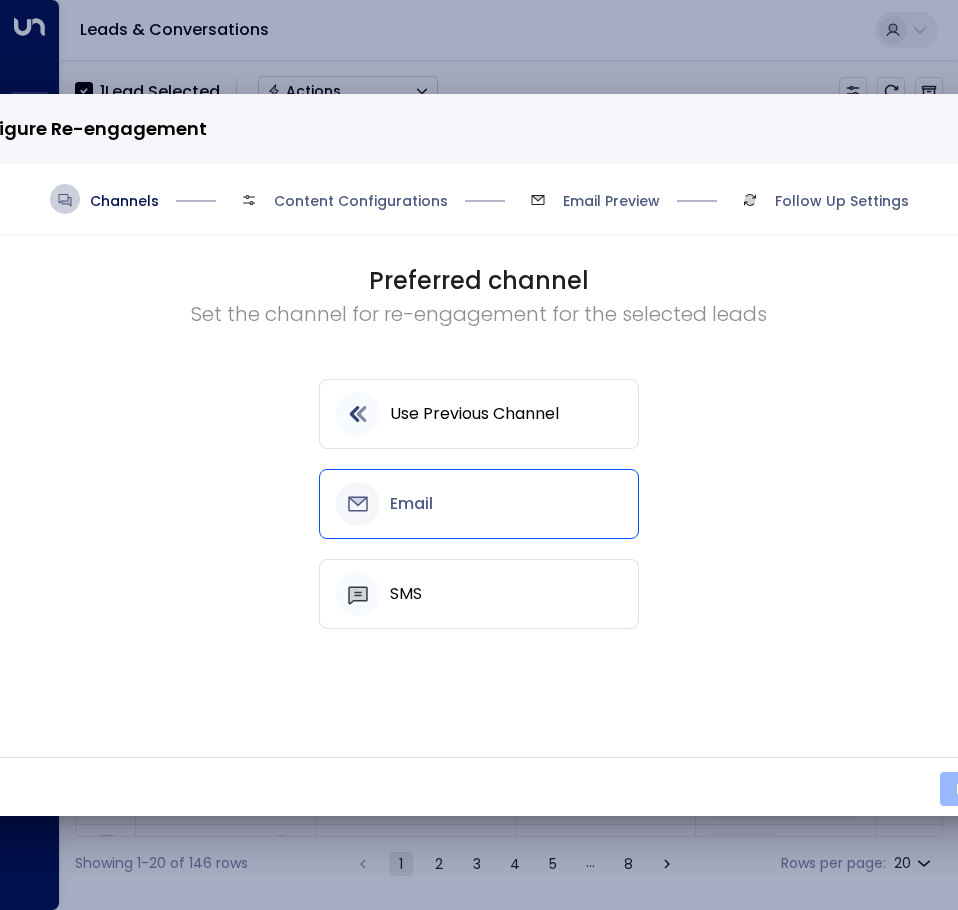 click on "Next" at bounding box center [972, 789] 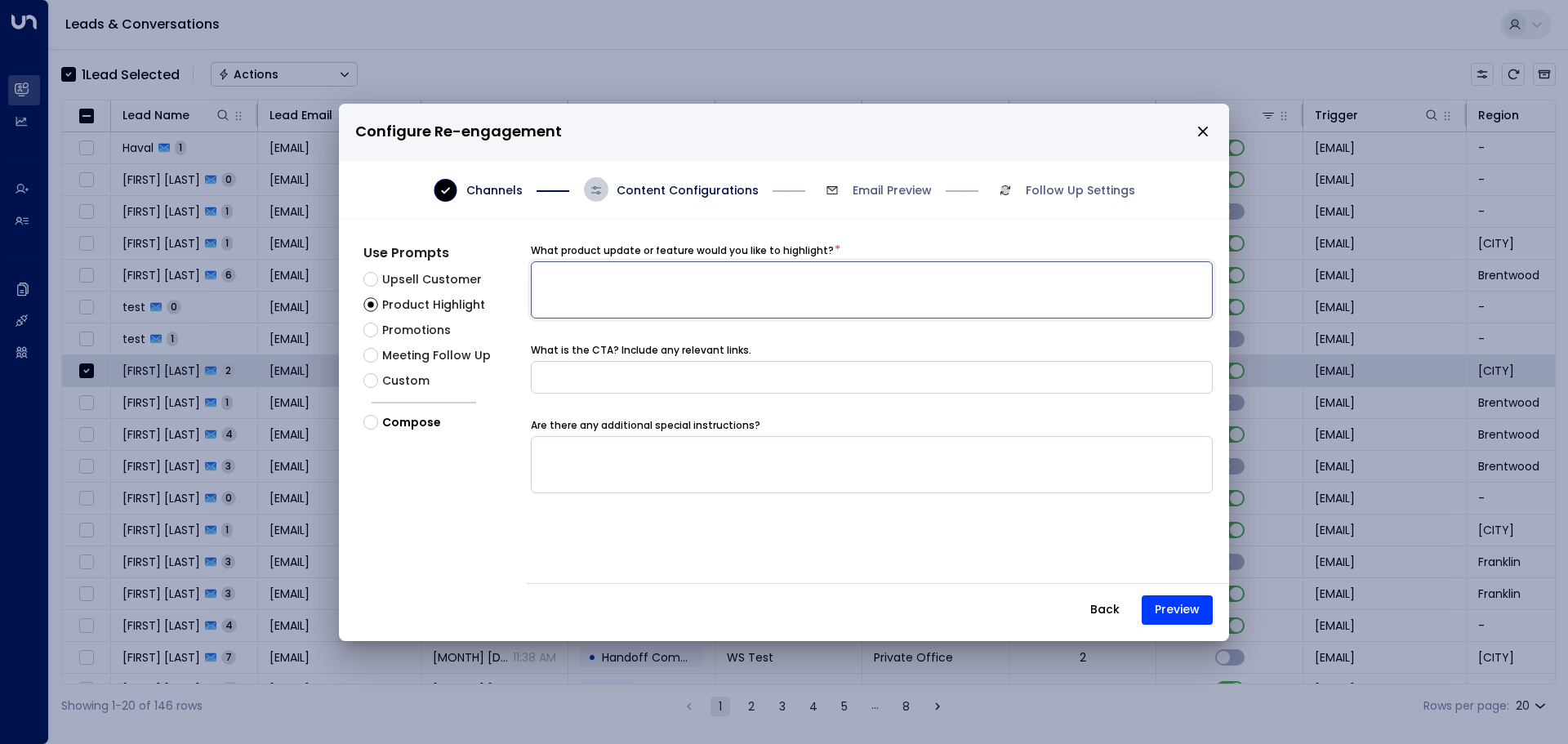 click at bounding box center (871, 290) 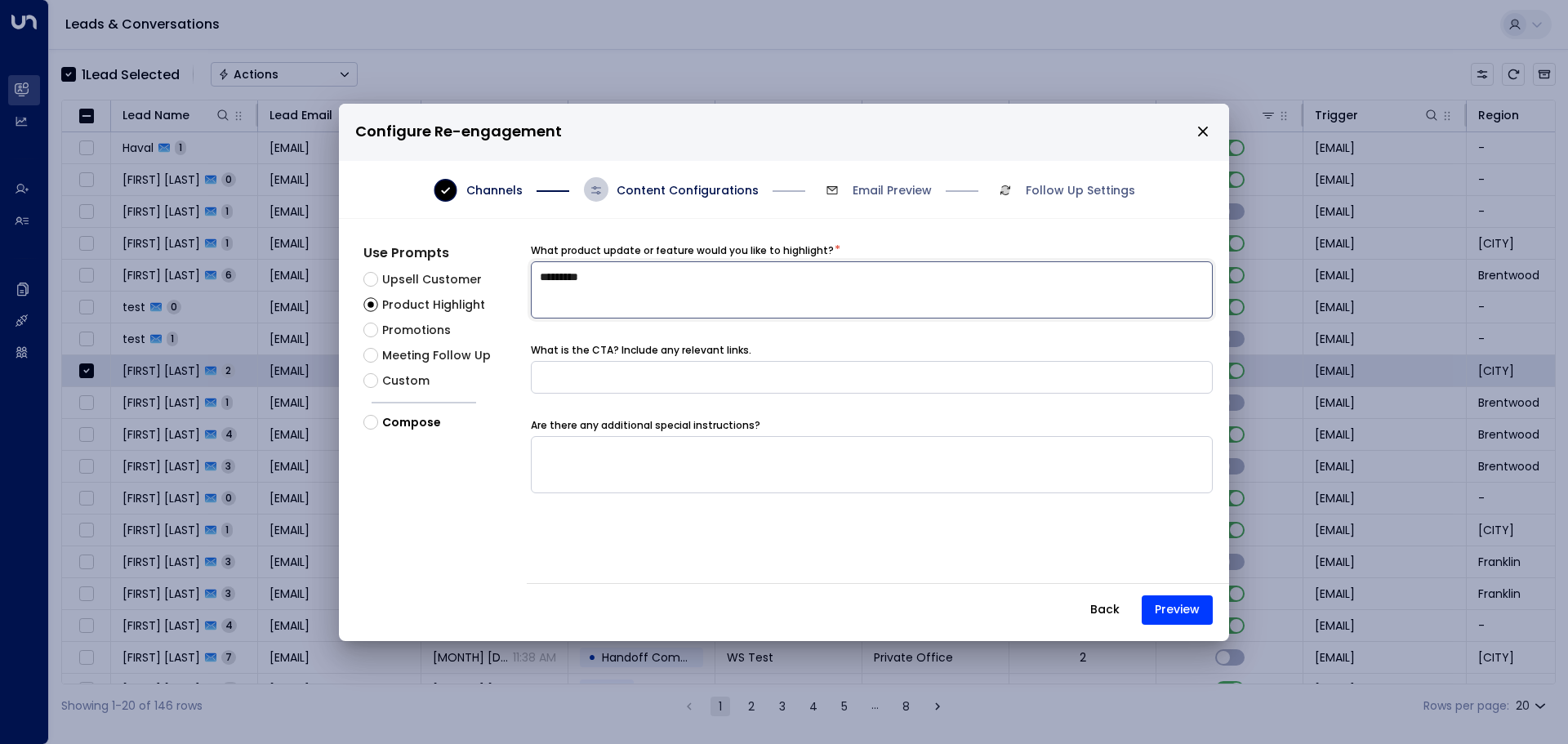 type on "*********" 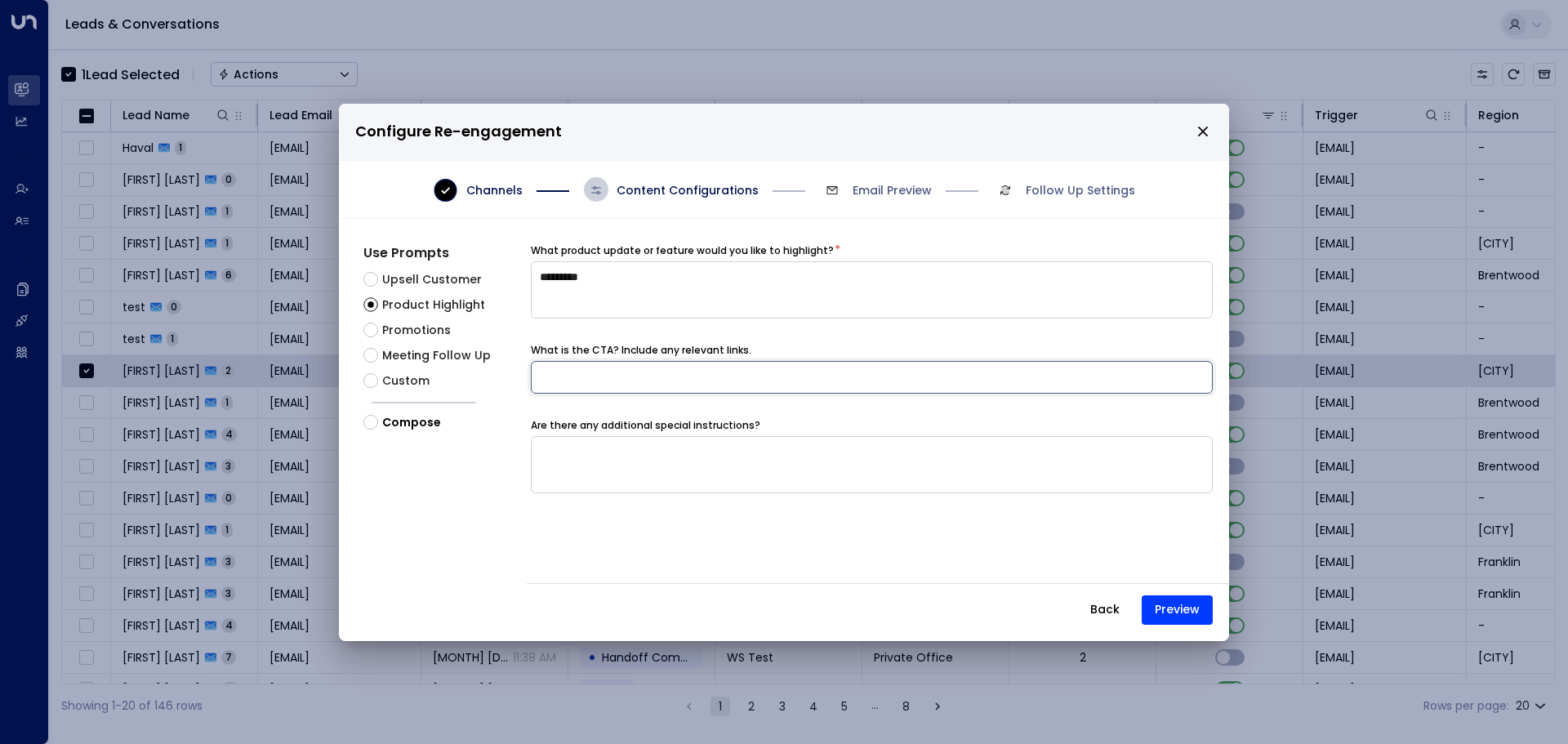 click at bounding box center (871, 377) 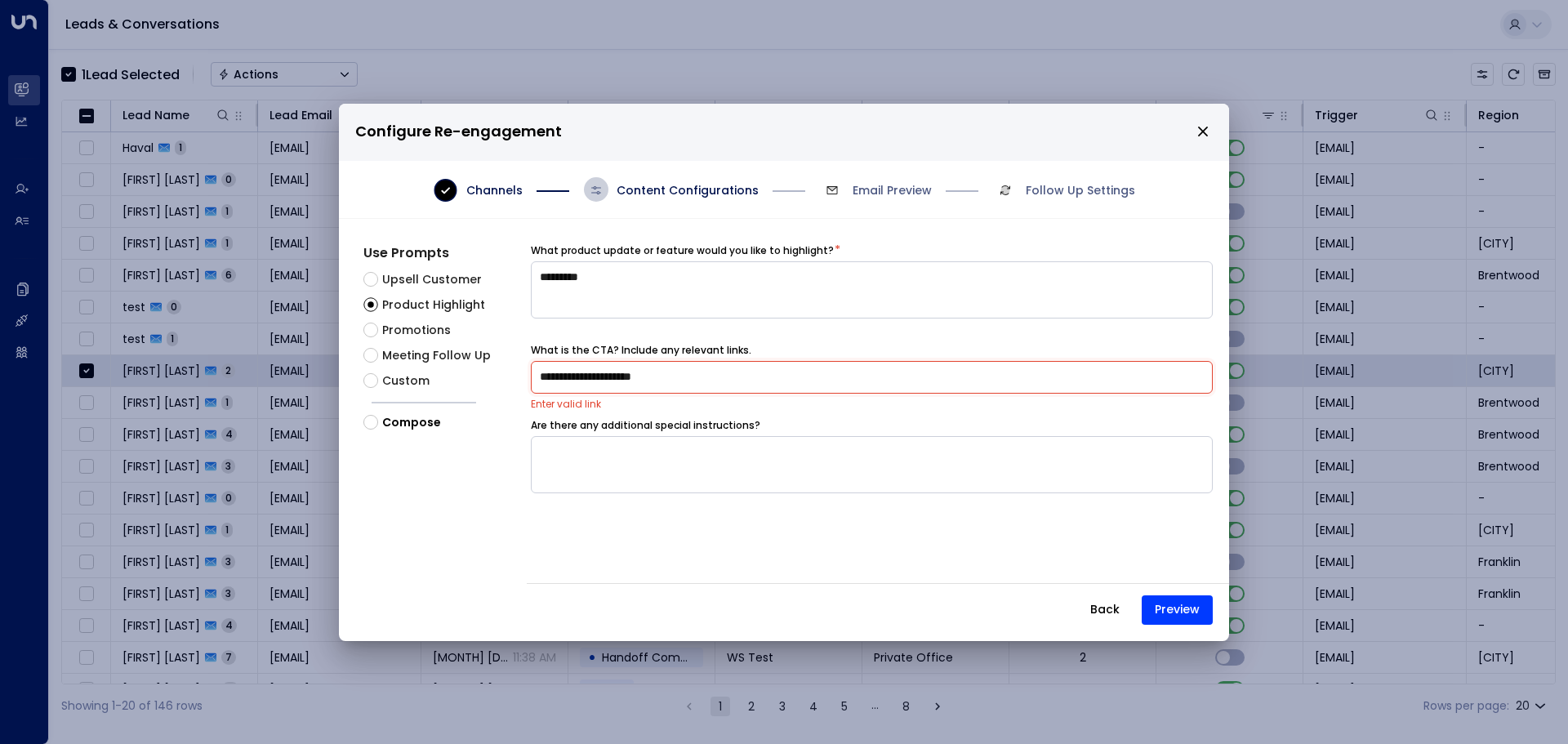 paste on "**********" 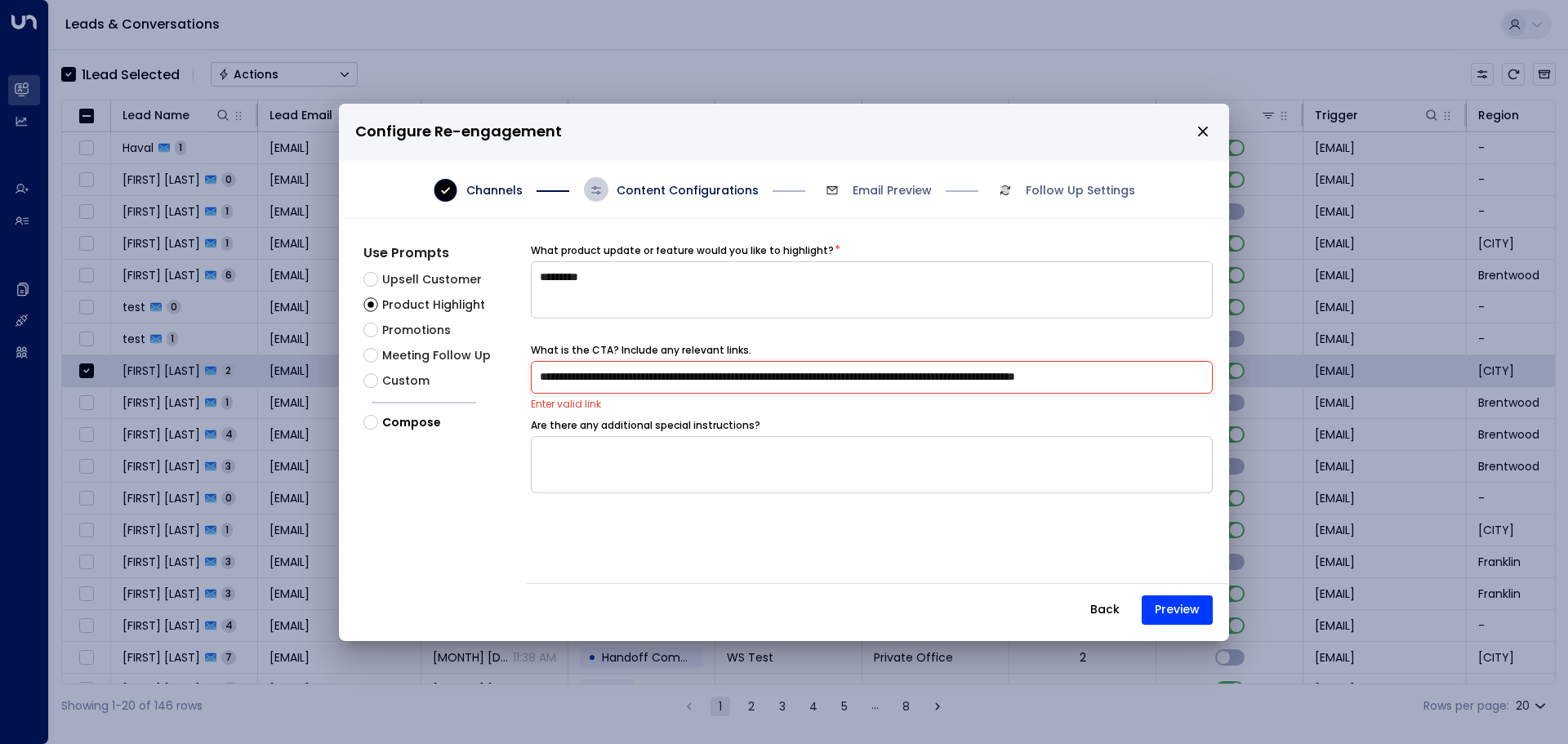 scroll, scrollTop: 0, scrollLeft: 87, axis: horizontal 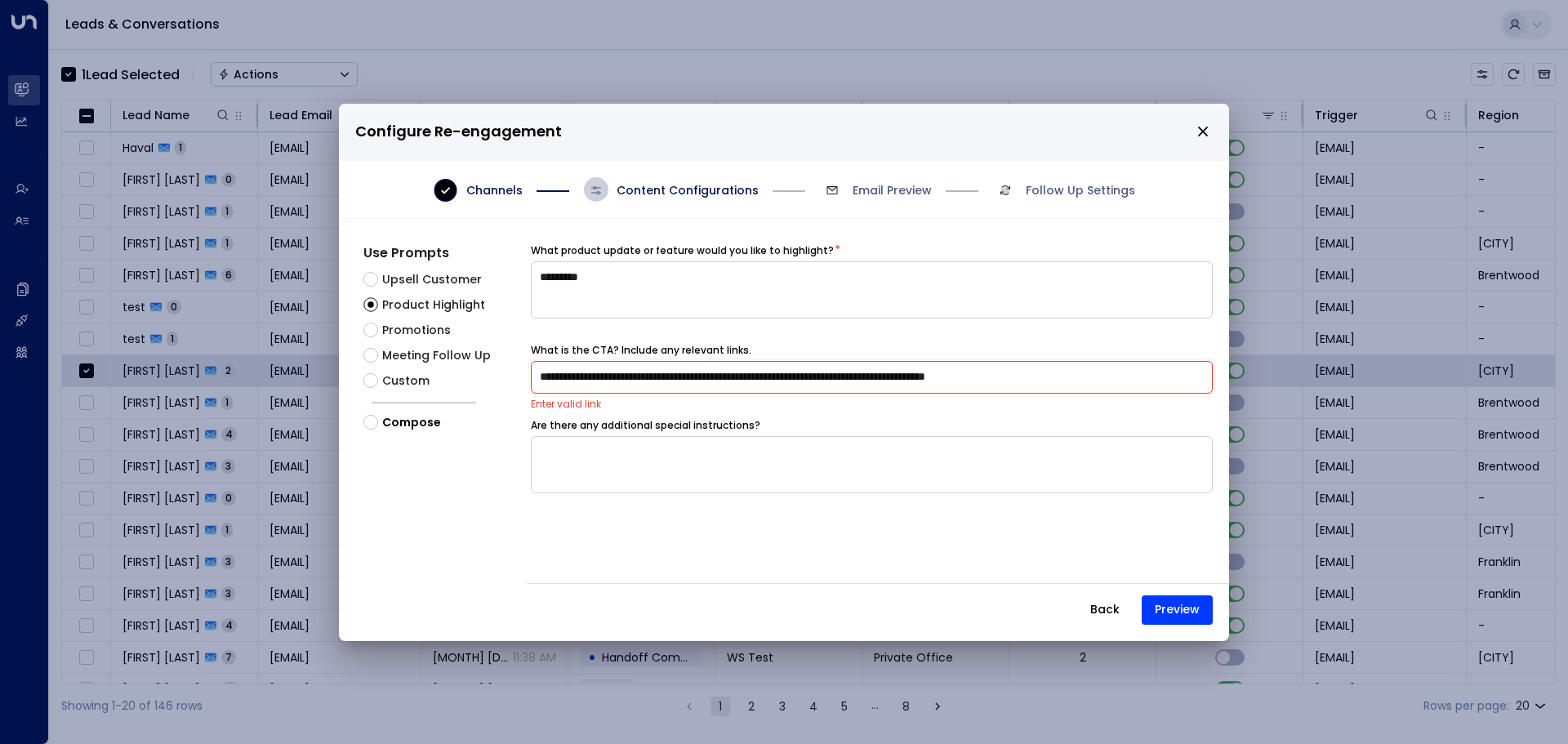 type on "**********" 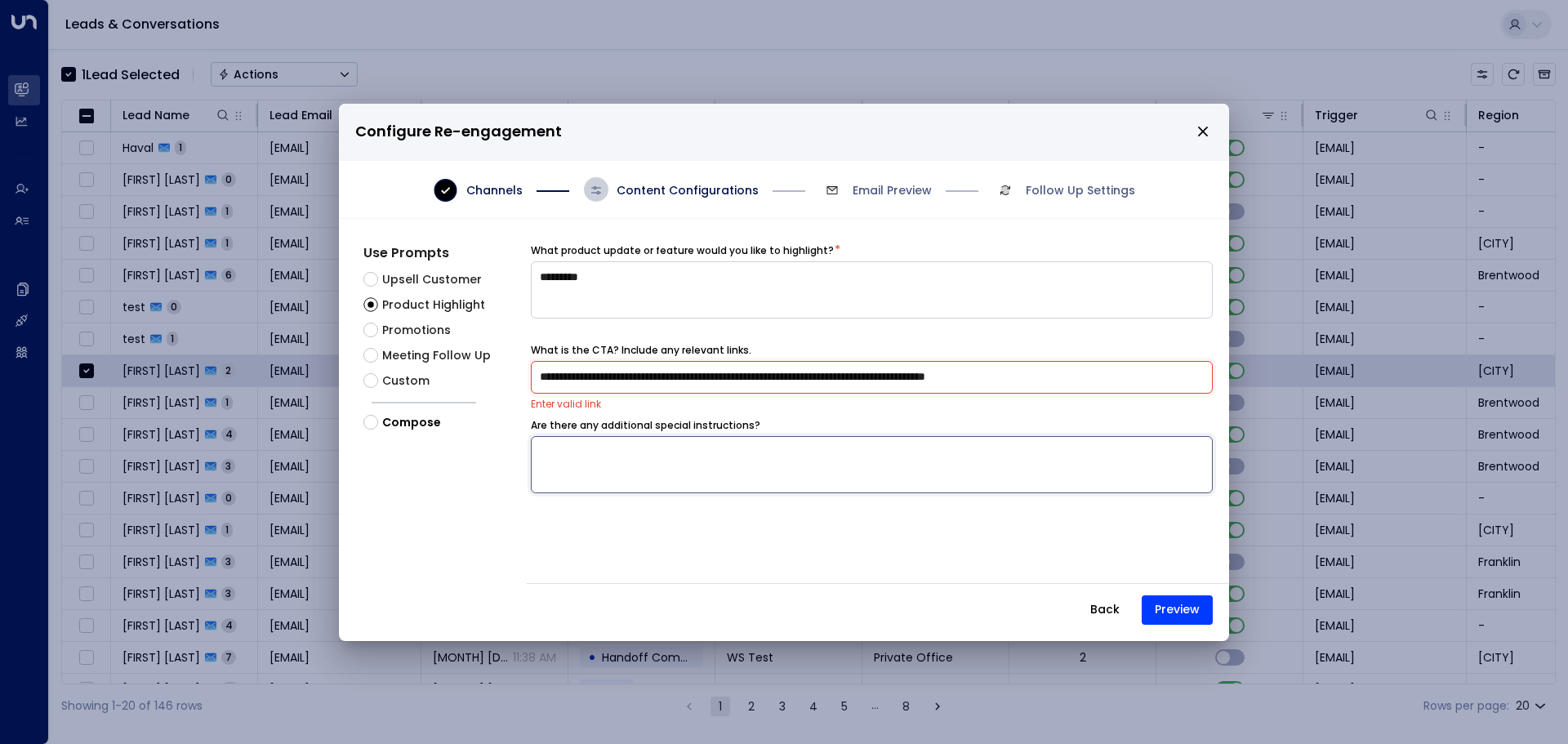click at bounding box center (871, 465) 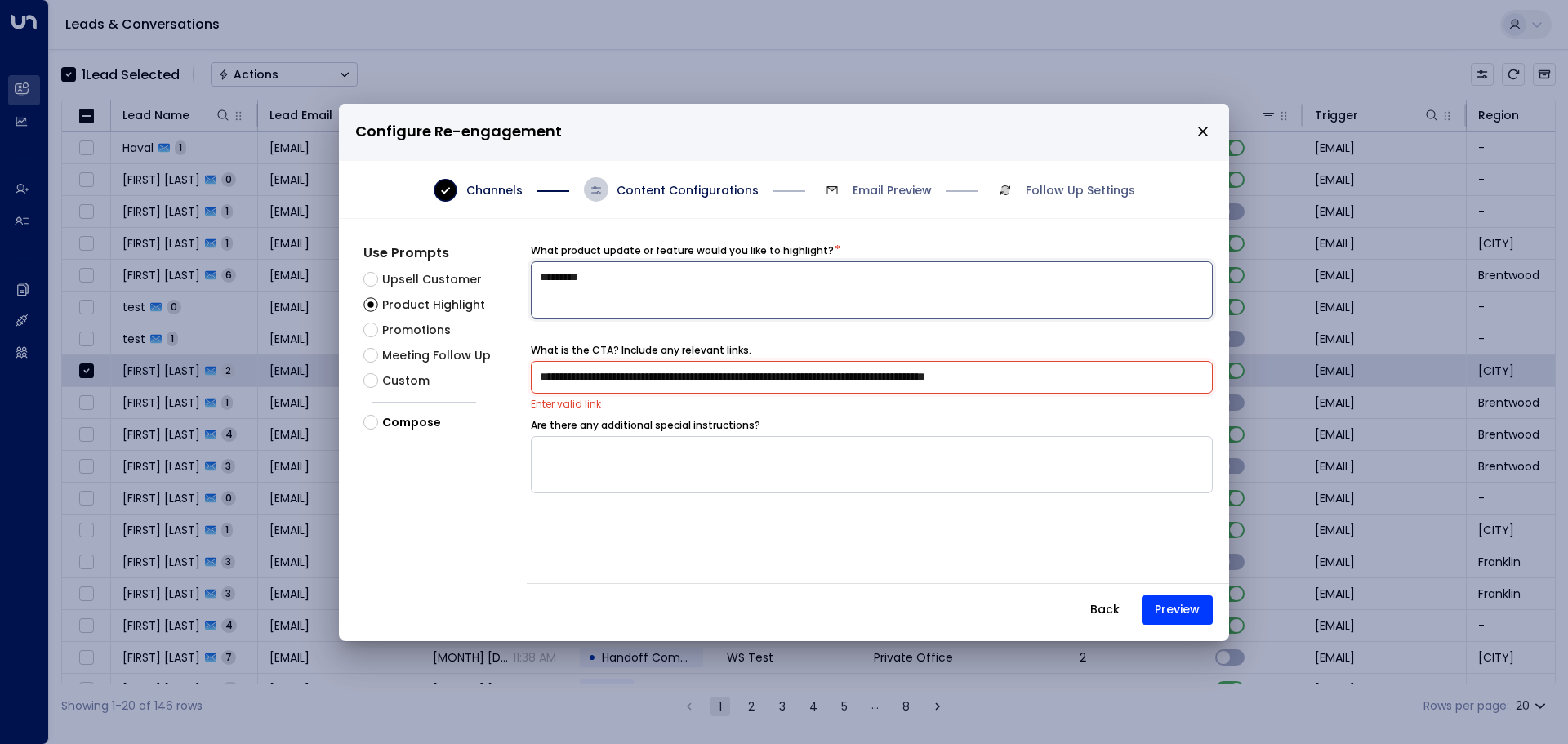 click on "*********" at bounding box center (871, 290) 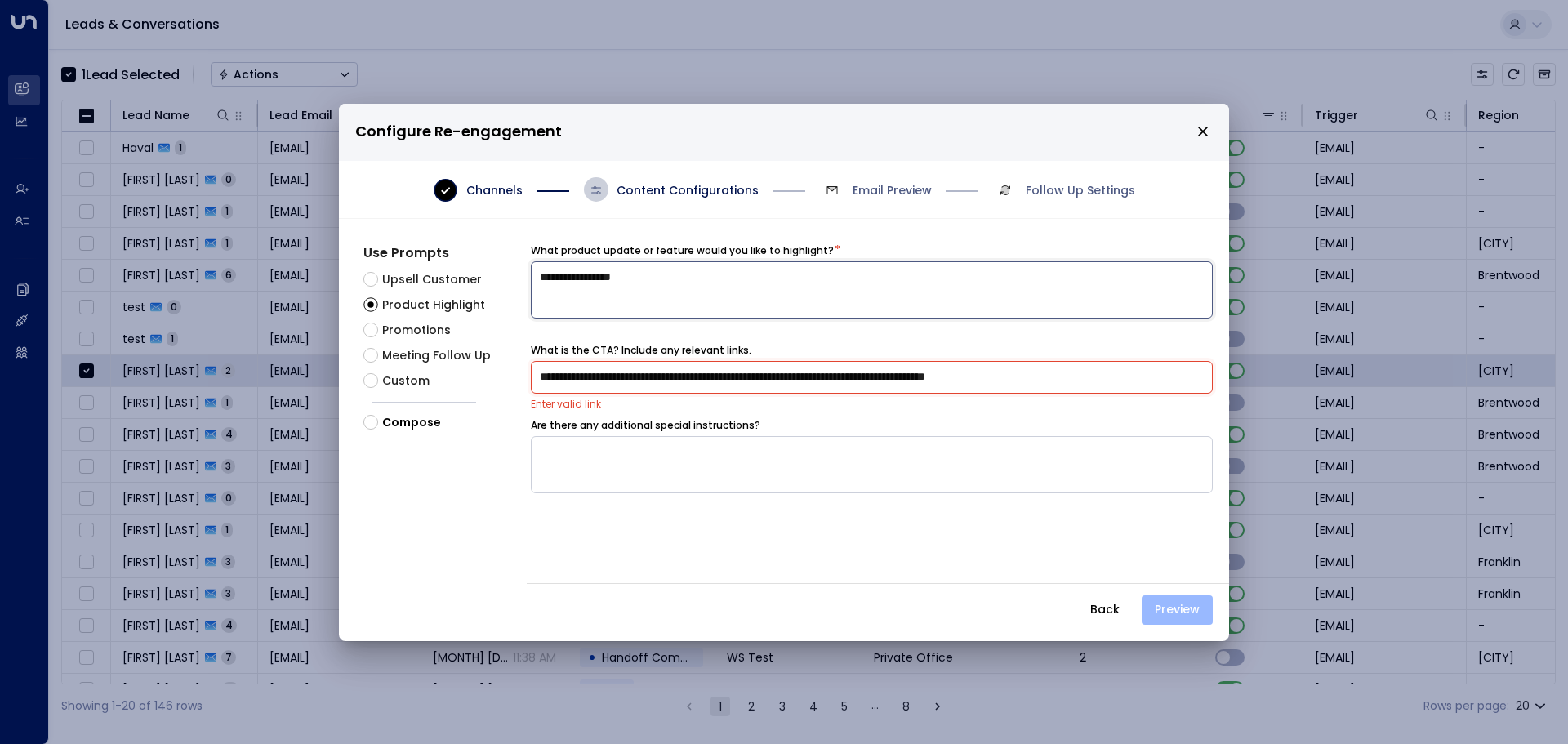 type on "**********" 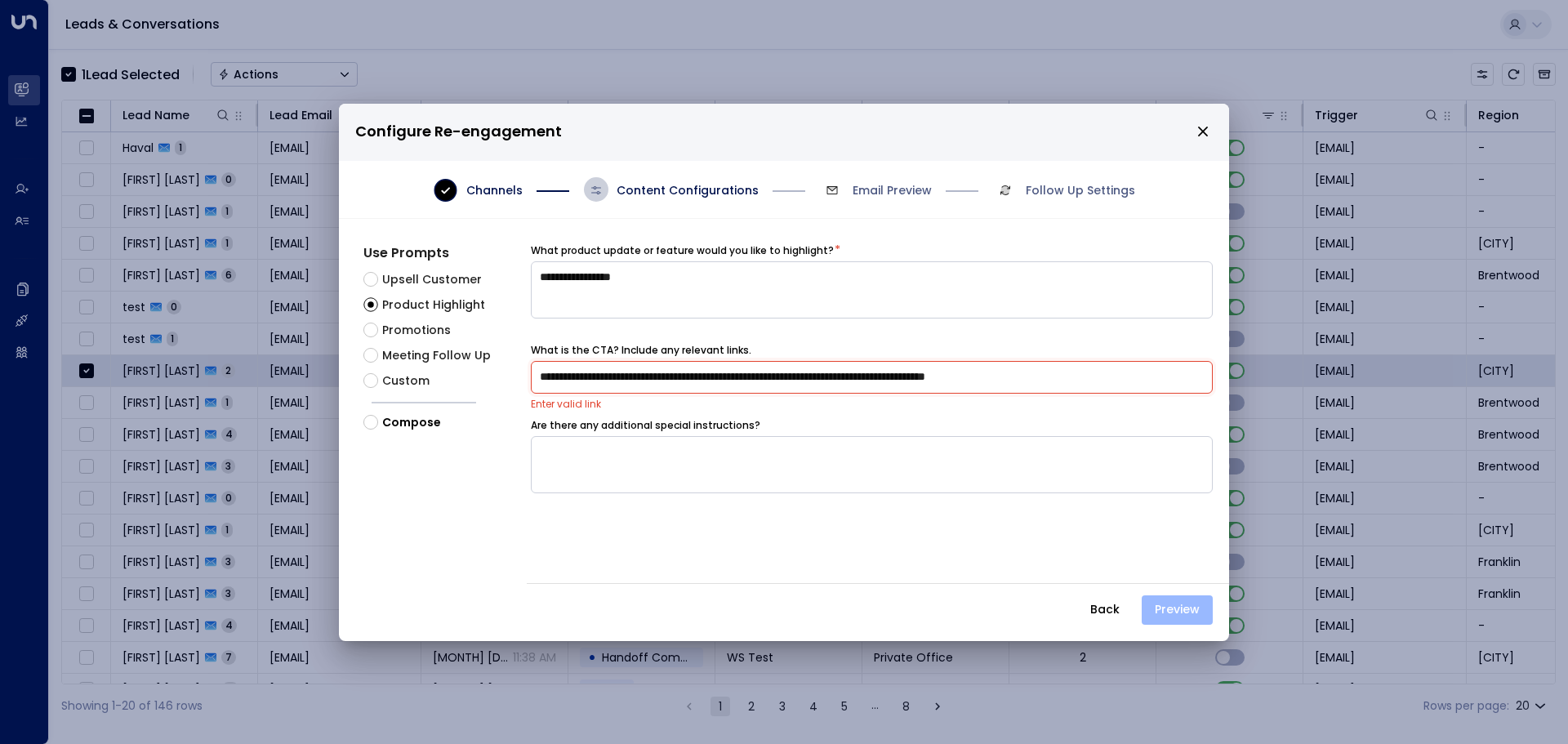 click on "Preview" at bounding box center (1177, 610) 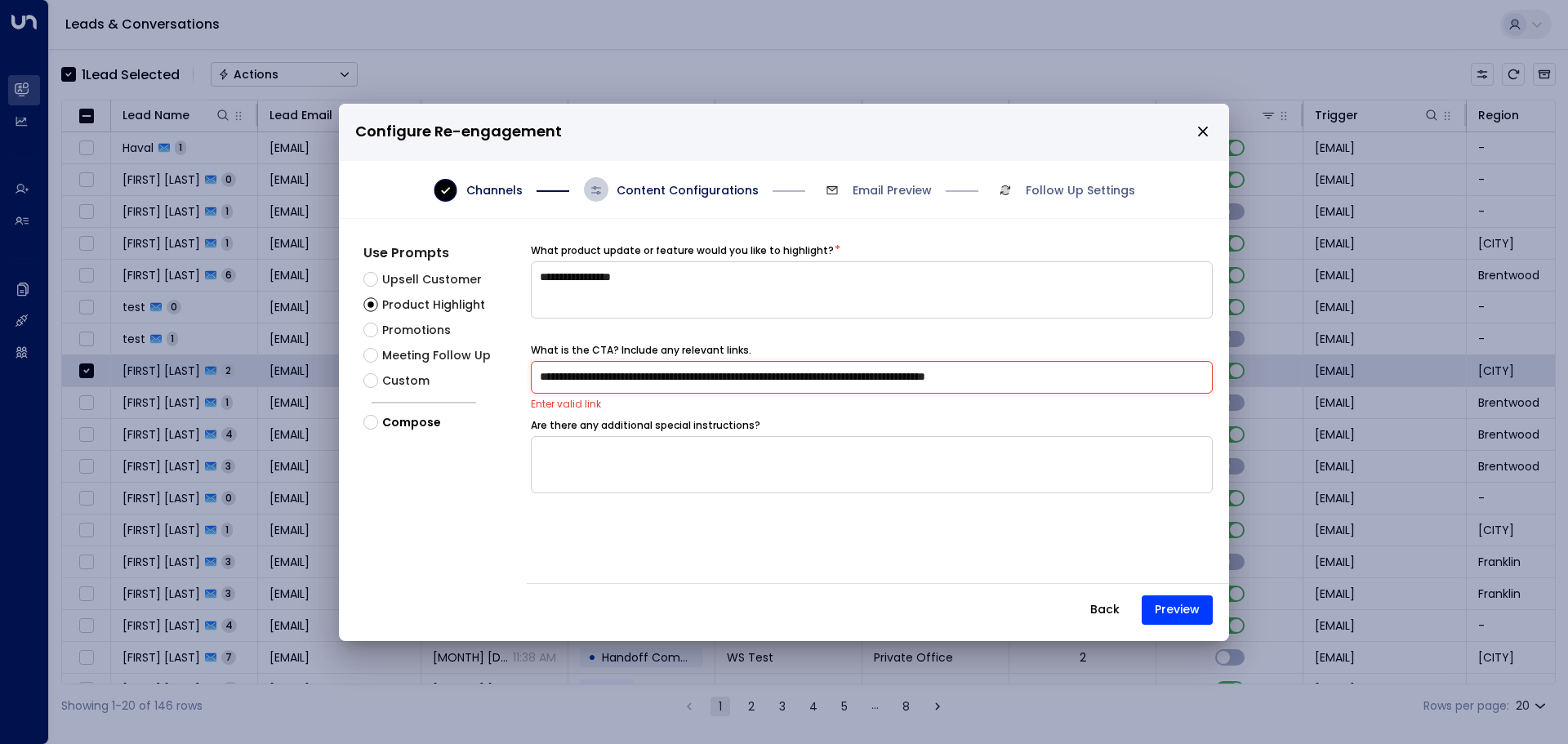 drag, startPoint x: 896, startPoint y: 550, endPoint x: 821, endPoint y: 507, distance: 86.452299 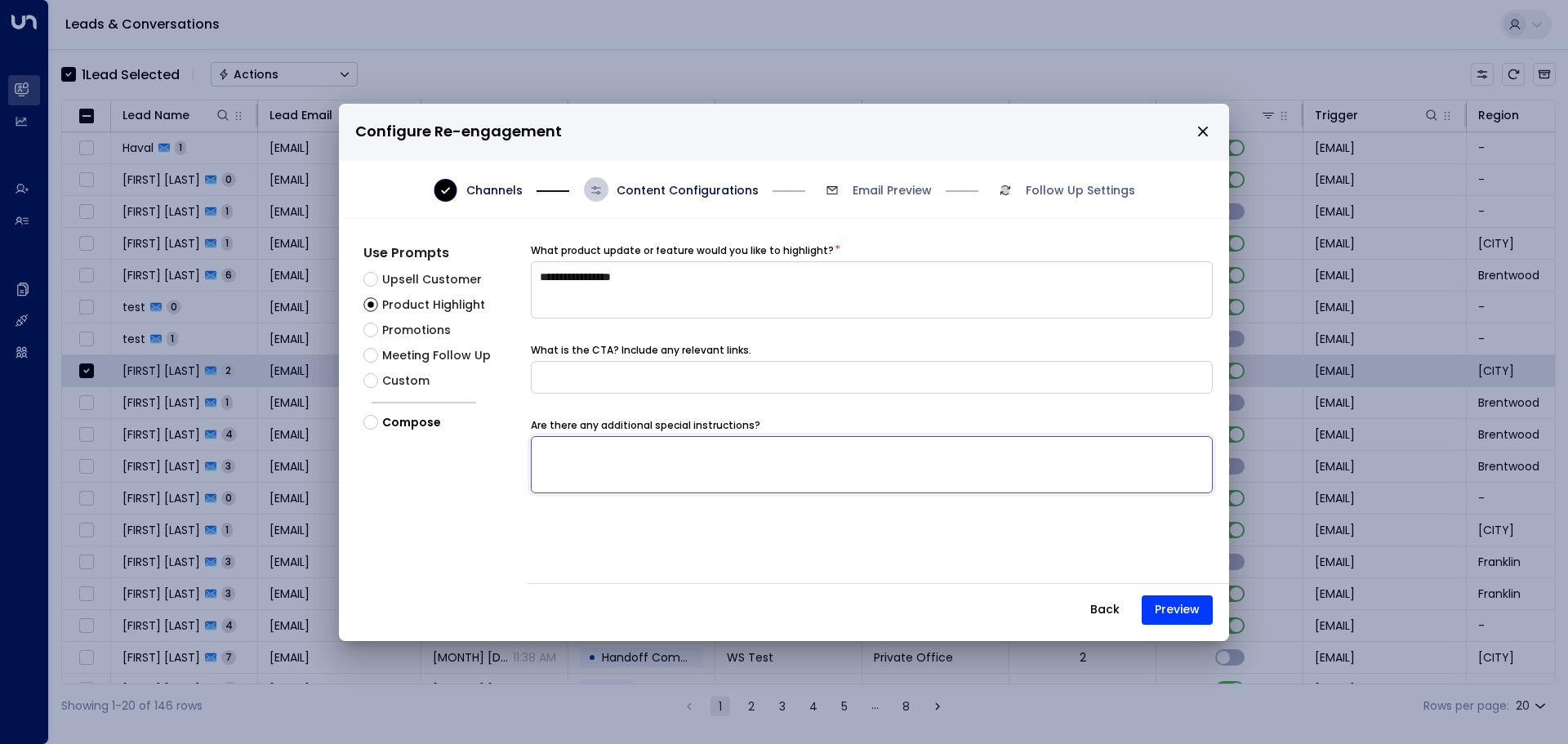 drag, startPoint x: 630, startPoint y: 461, endPoint x: 587, endPoint y: 405, distance: 70.60453 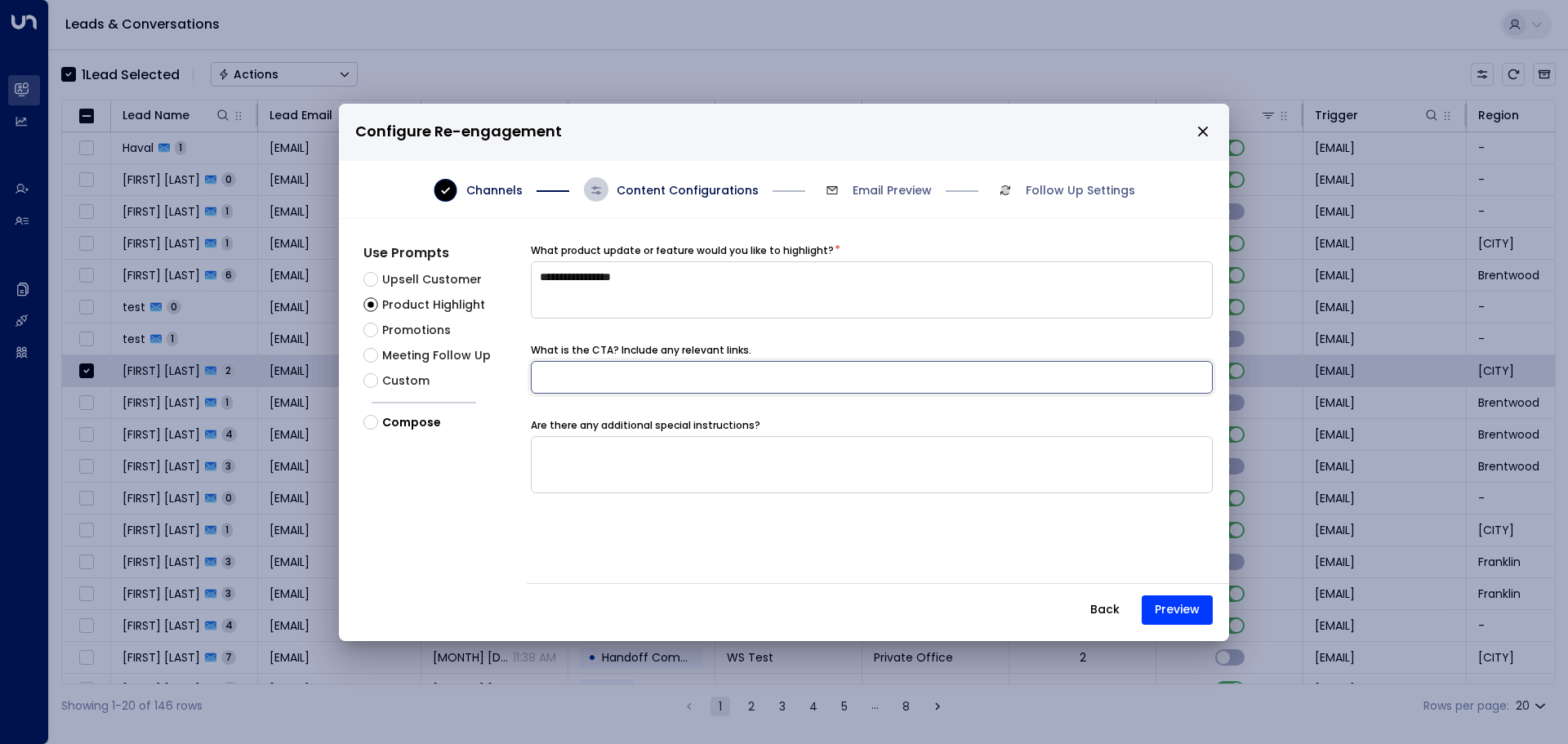 click at bounding box center (871, 377) 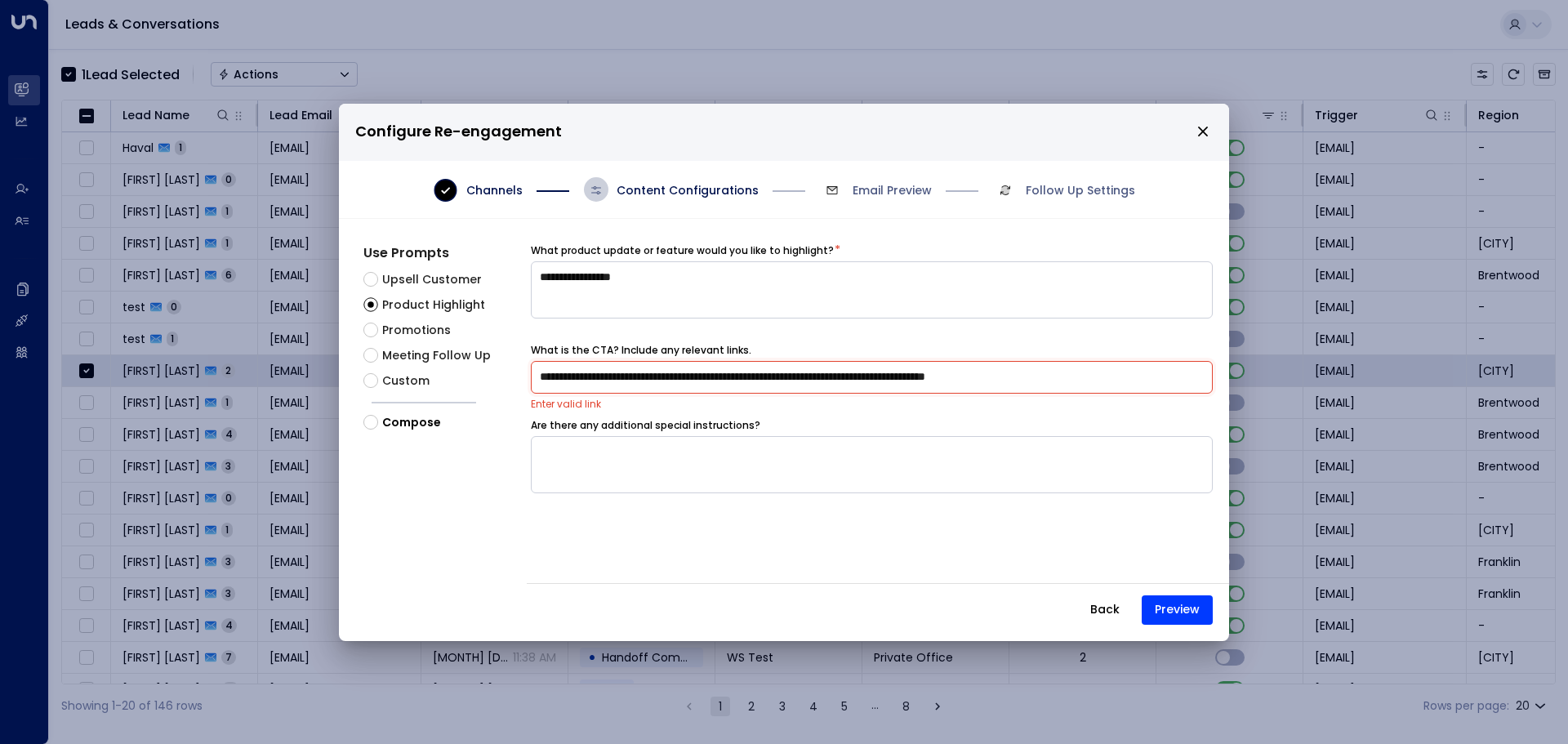 click on "Enter valid link" at bounding box center [566, 403] 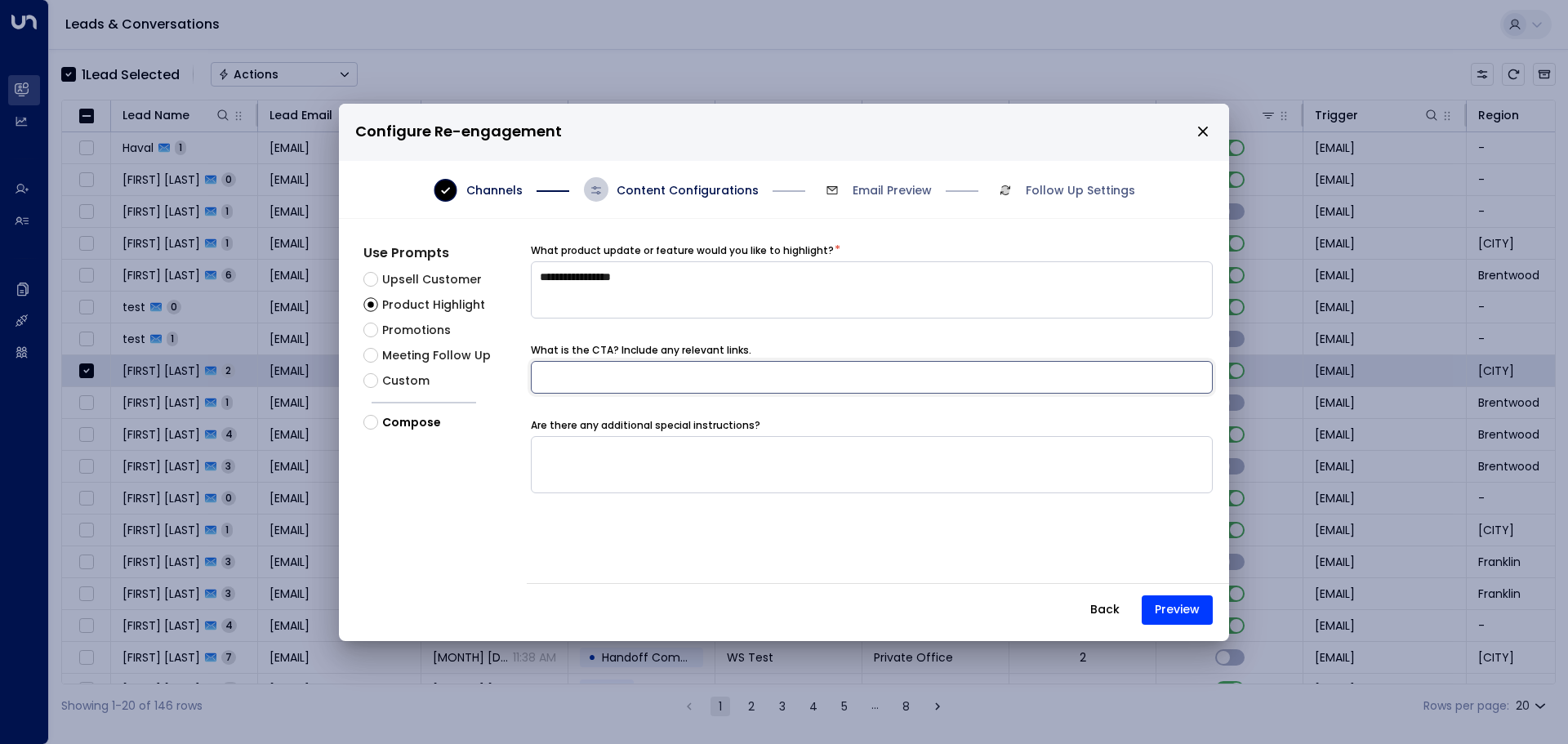 paste on "**********" 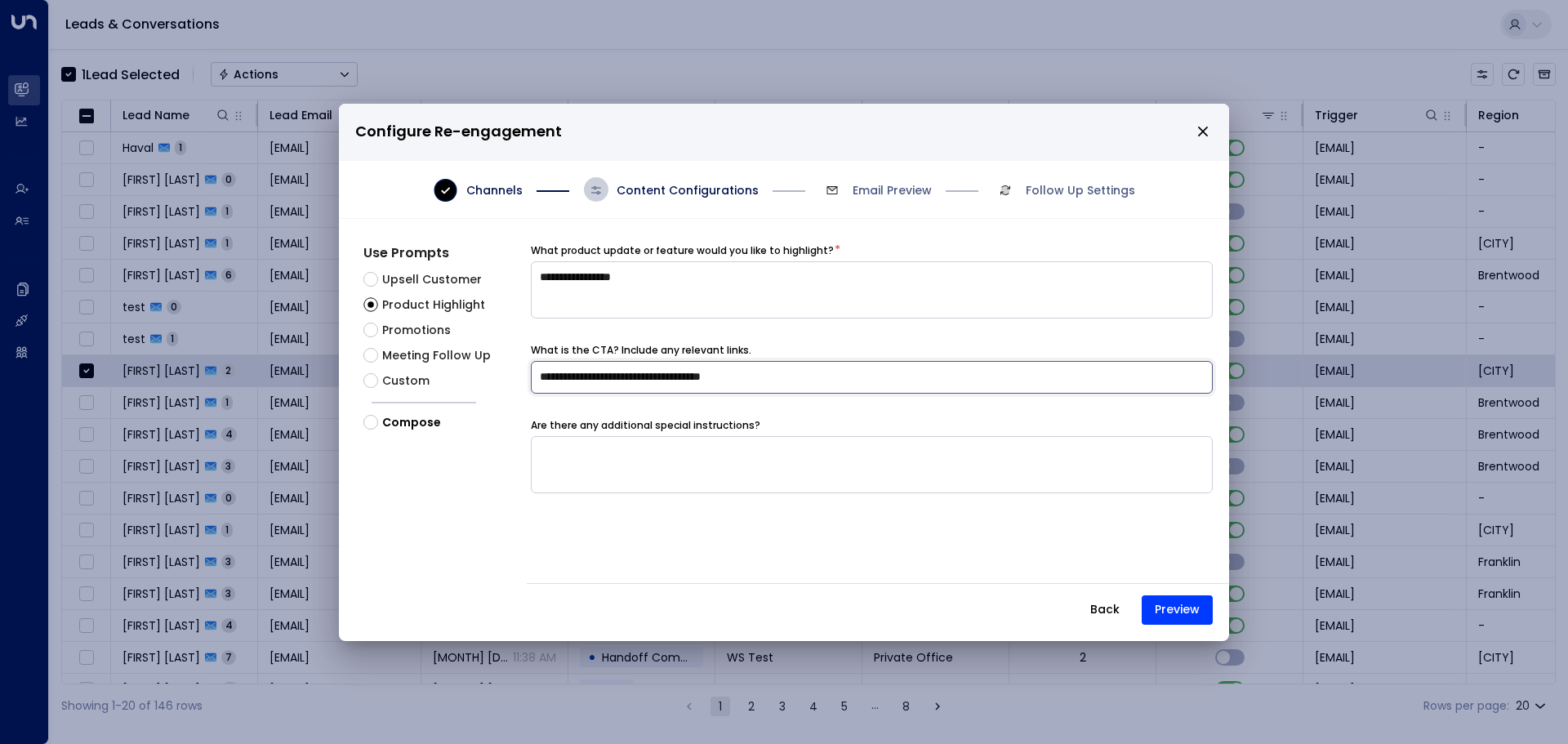 type on "**********" 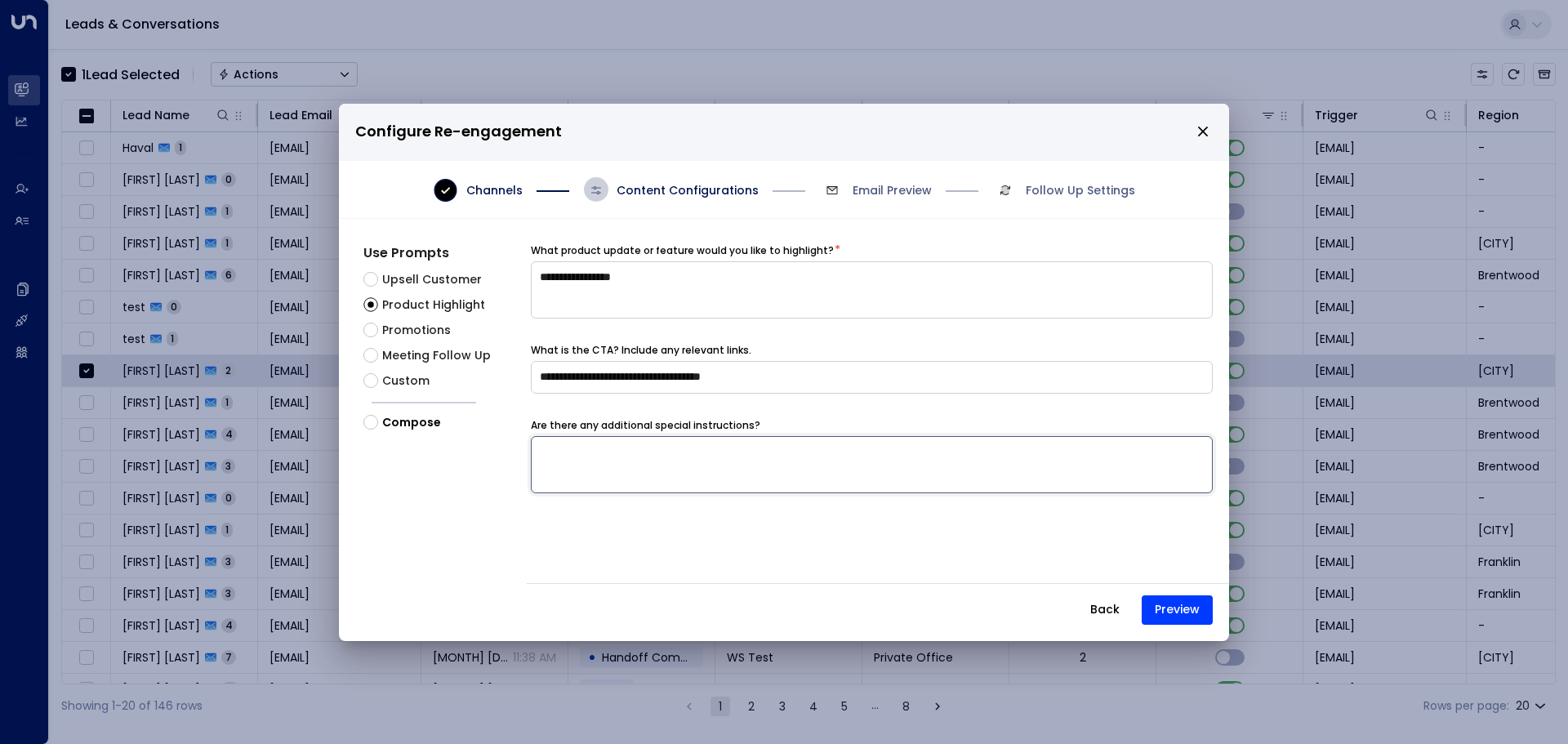 drag, startPoint x: 897, startPoint y: 457, endPoint x: 895, endPoint y: 445, distance: 12.165525 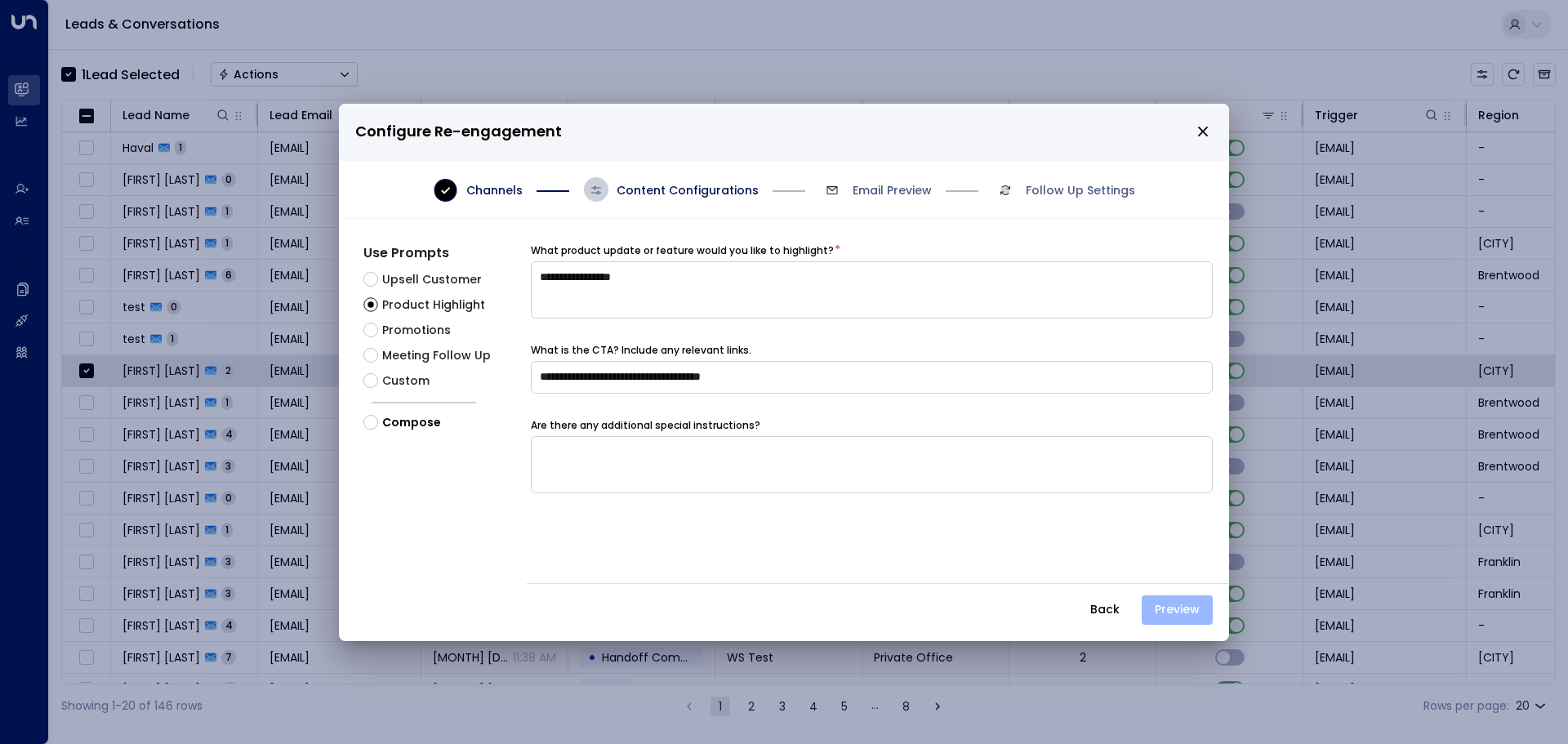 click on "Preview" at bounding box center [1177, 610] 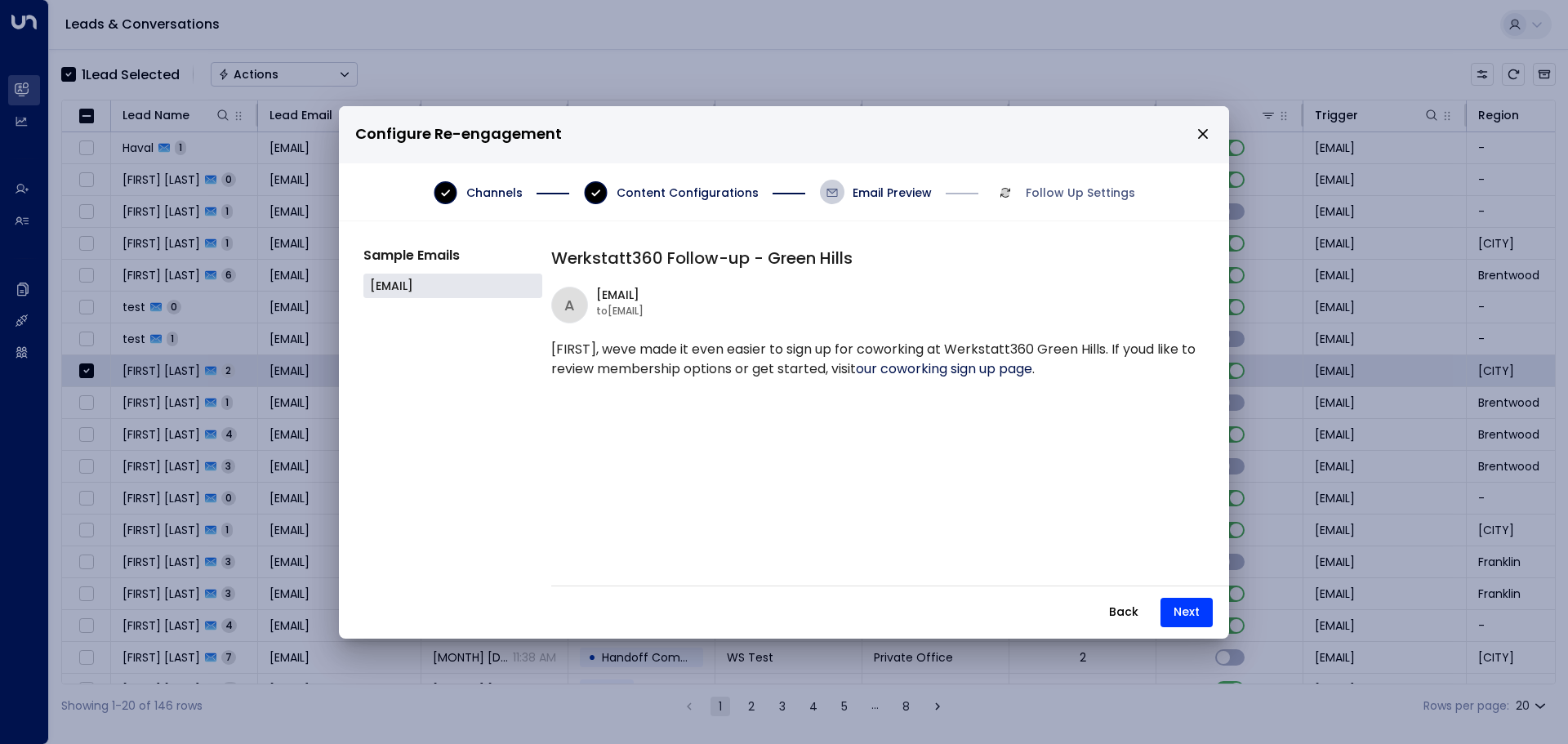 click on "[FIRST], weve made it even easier to sign up for coworking at Werkstatt360 Green Hills. If youd like to review membership options or get started, visit  our coworking sign up page ." at bounding box center (874, 359) 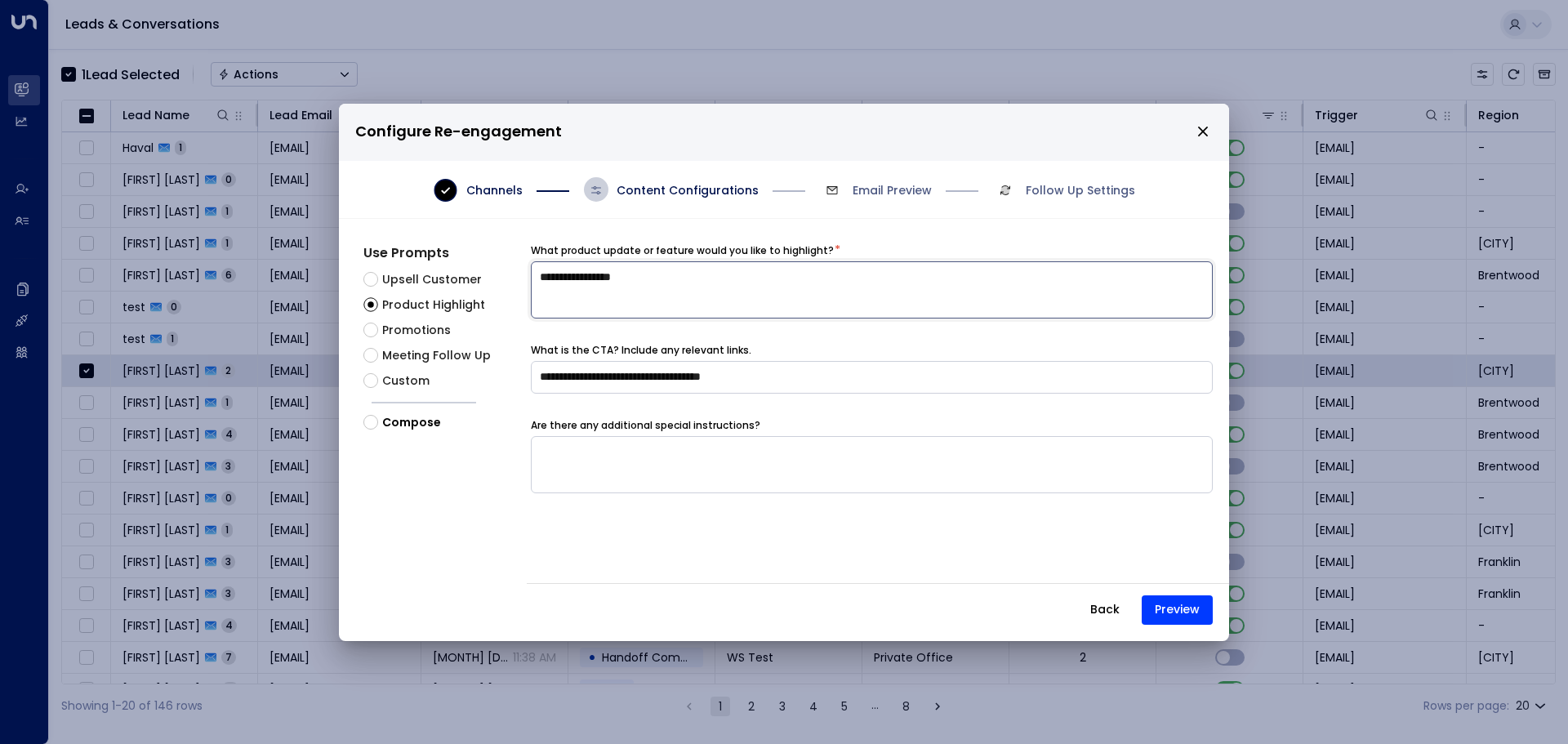 click on "**********" at bounding box center (871, 290) 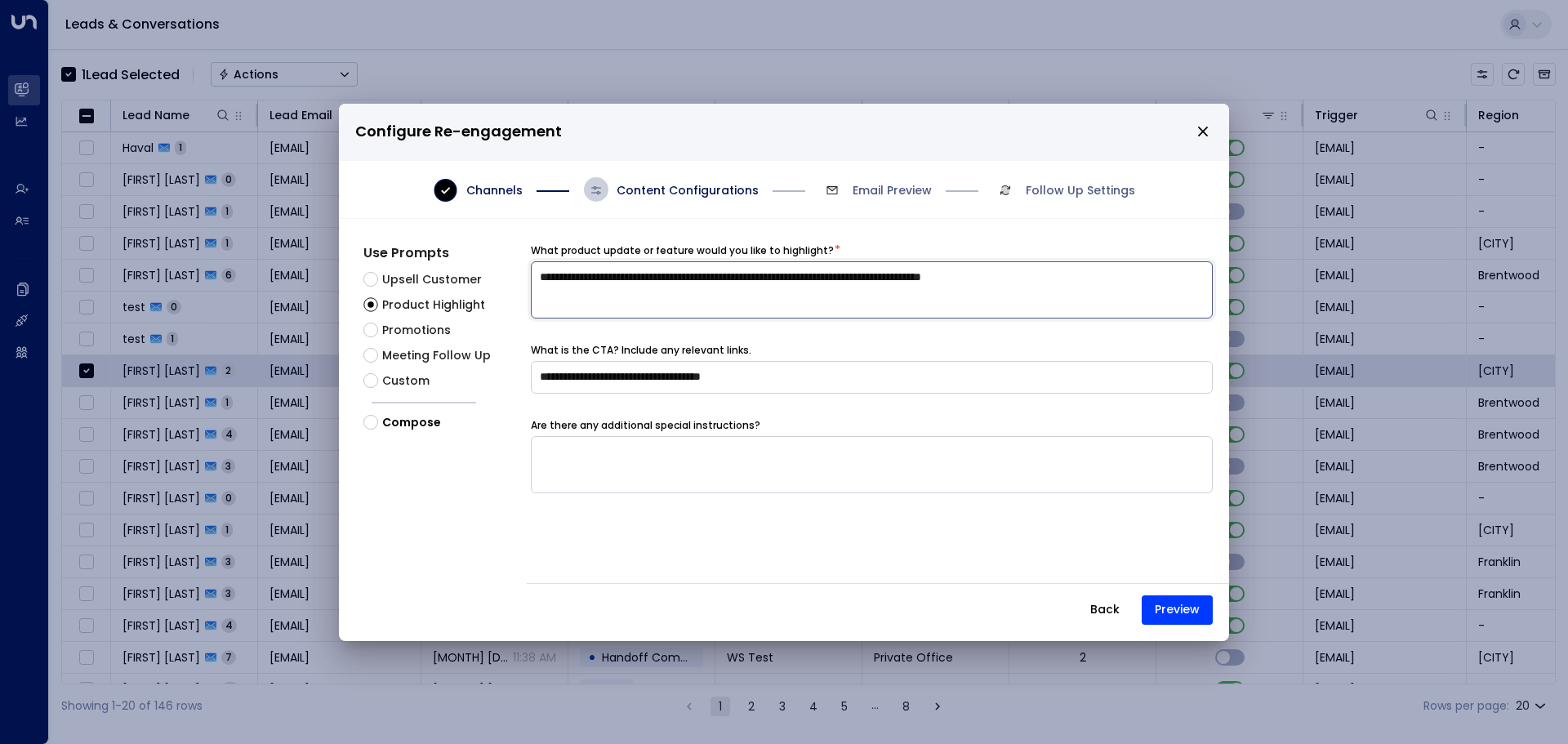 click on "**********" at bounding box center [871, 290] 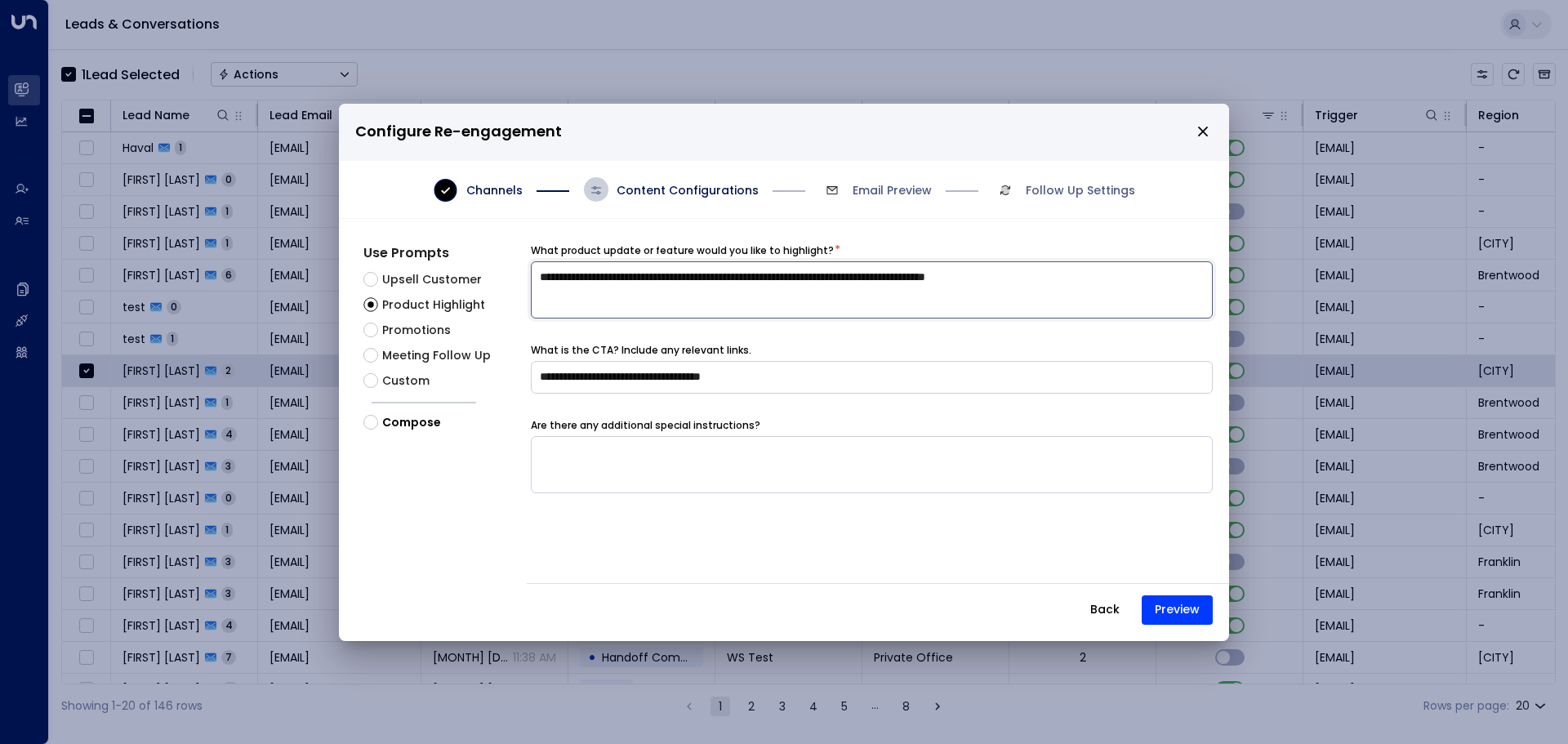 type on "**********" 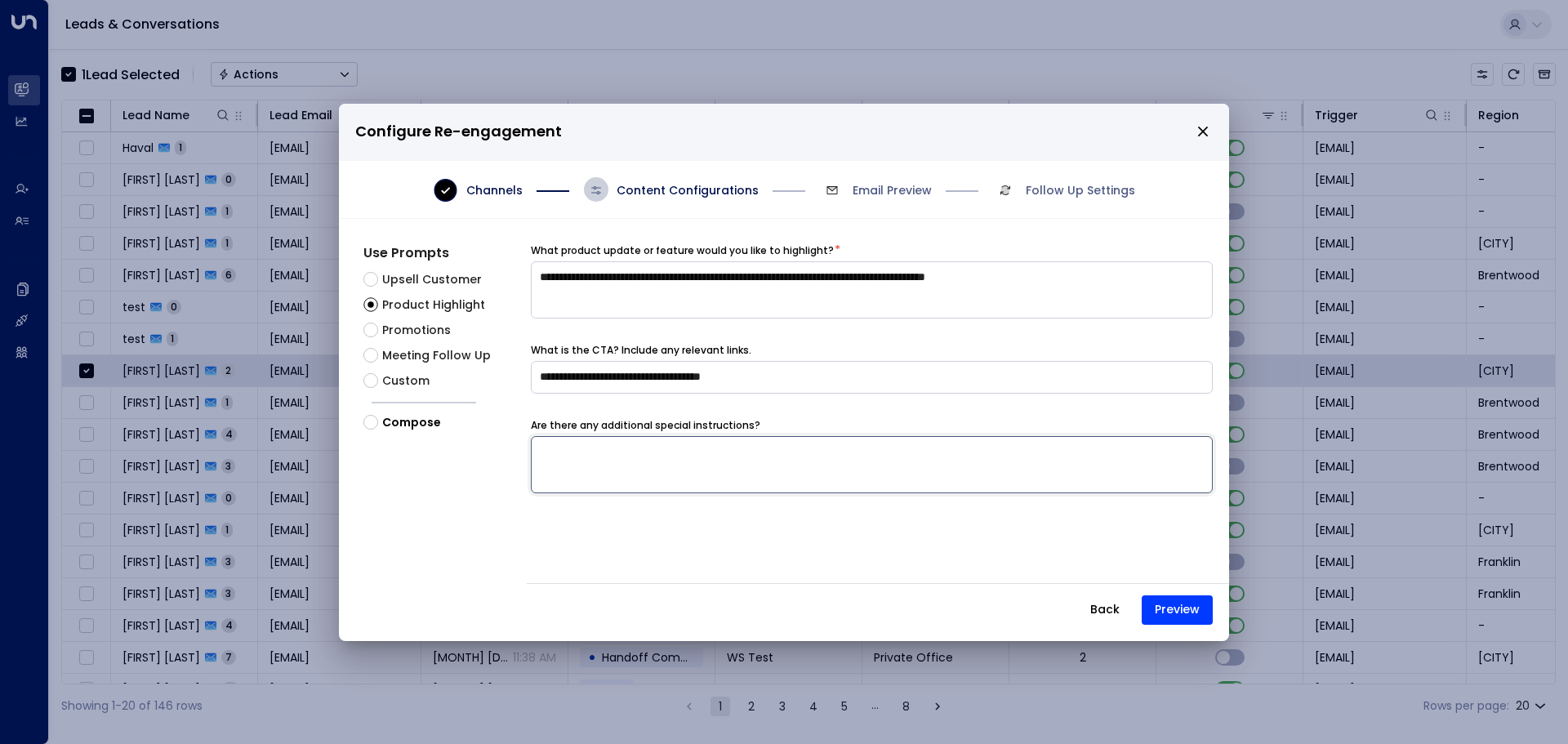 click at bounding box center (871, 465) 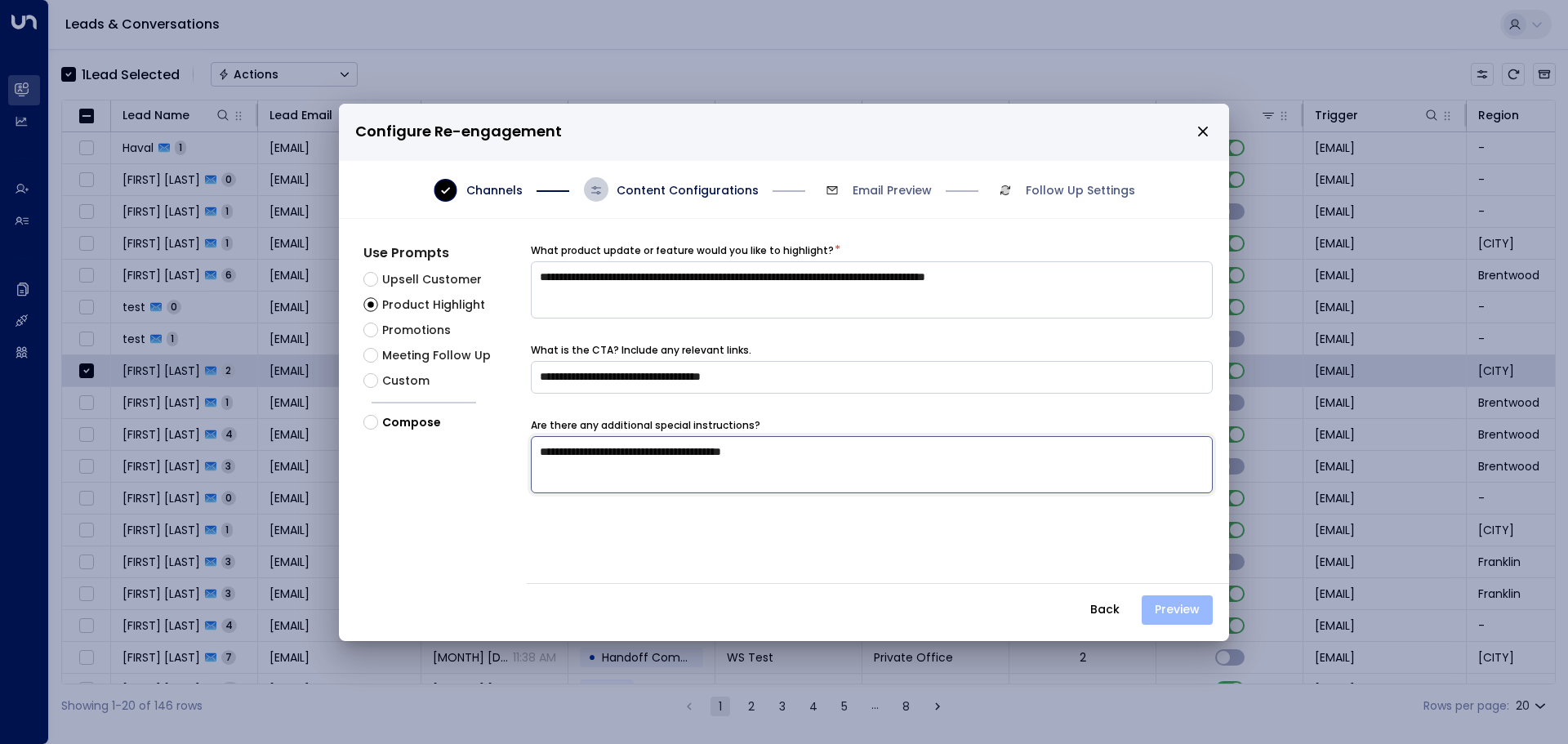 type on "**********" 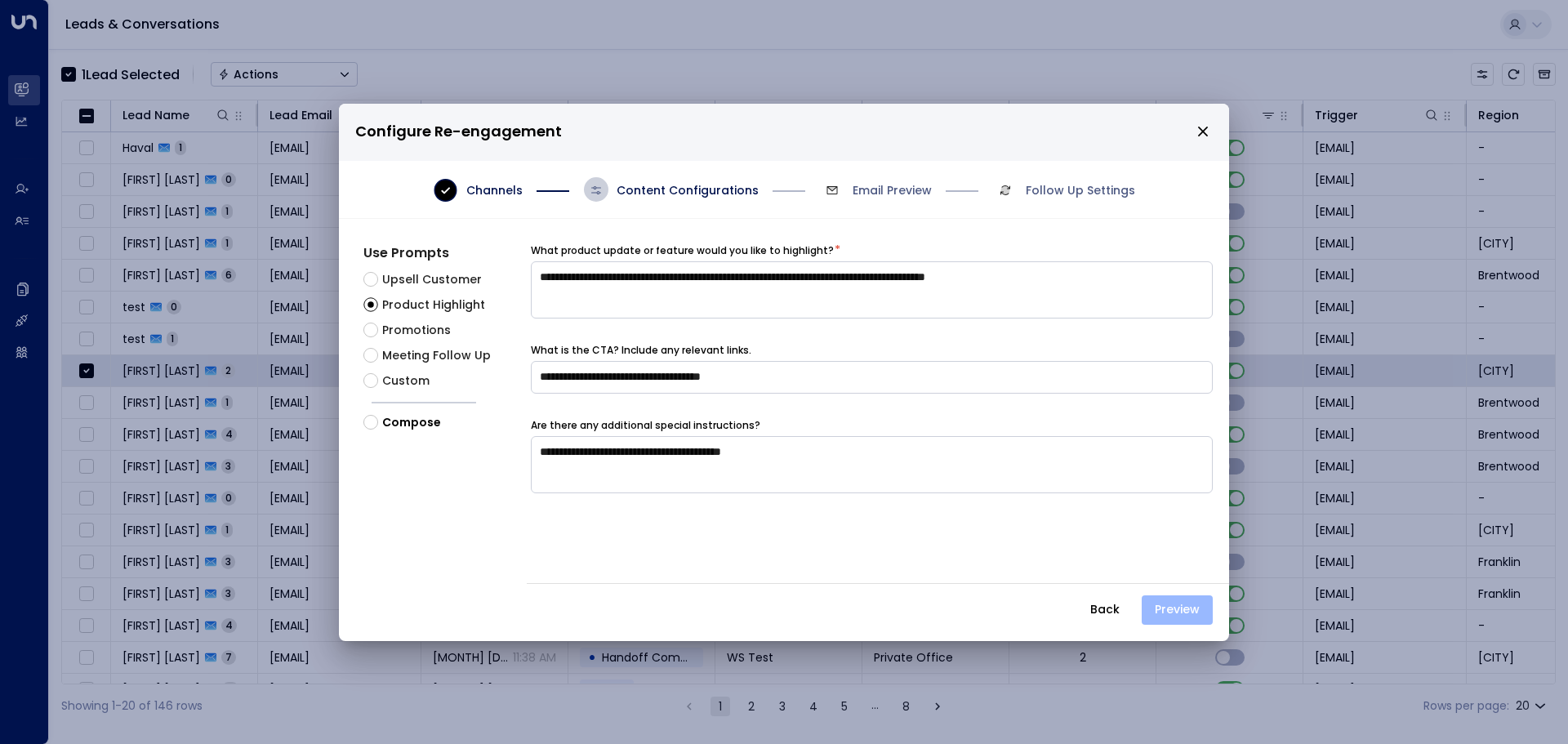 click on "Preview" at bounding box center (1177, 610) 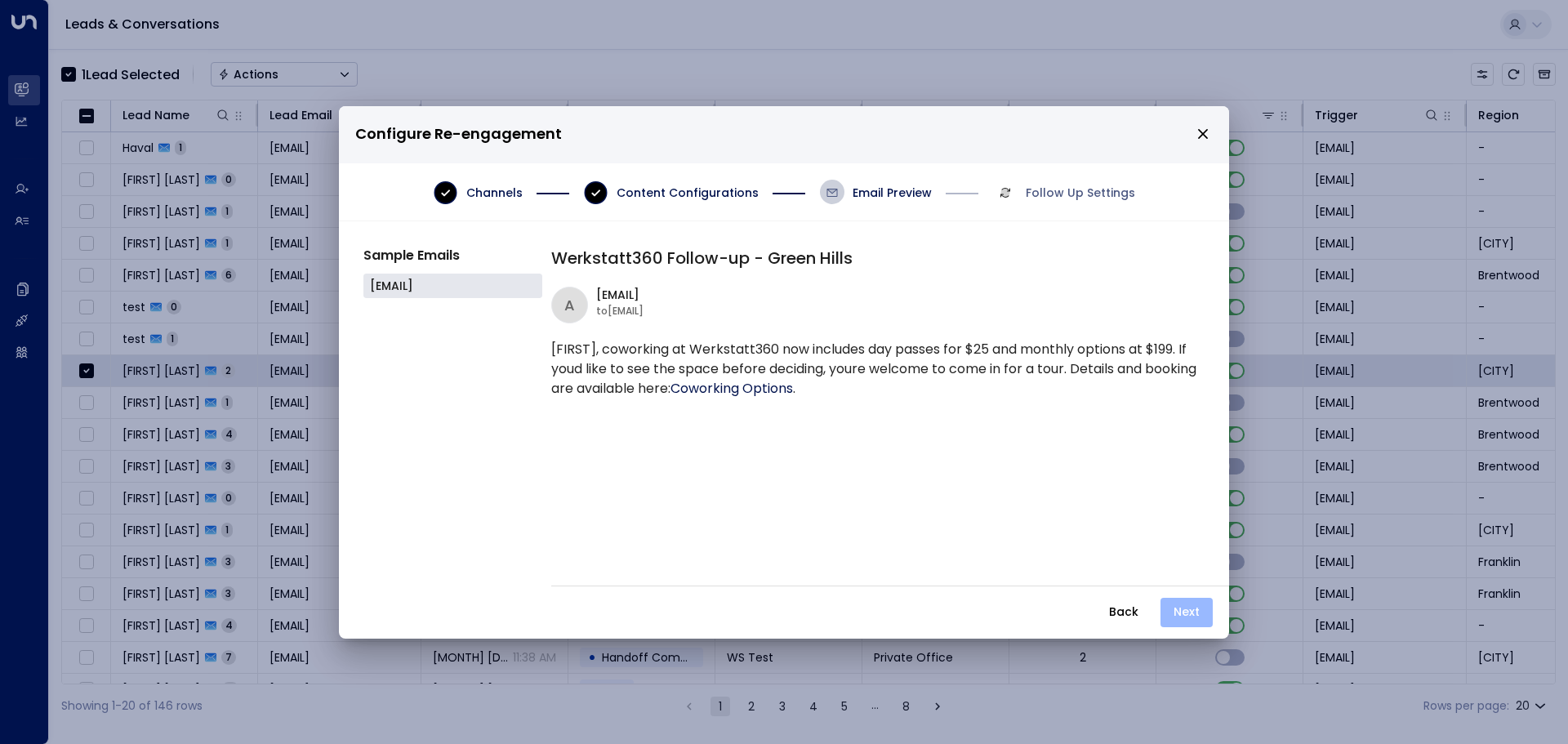 click on "Next" at bounding box center (1187, 613) 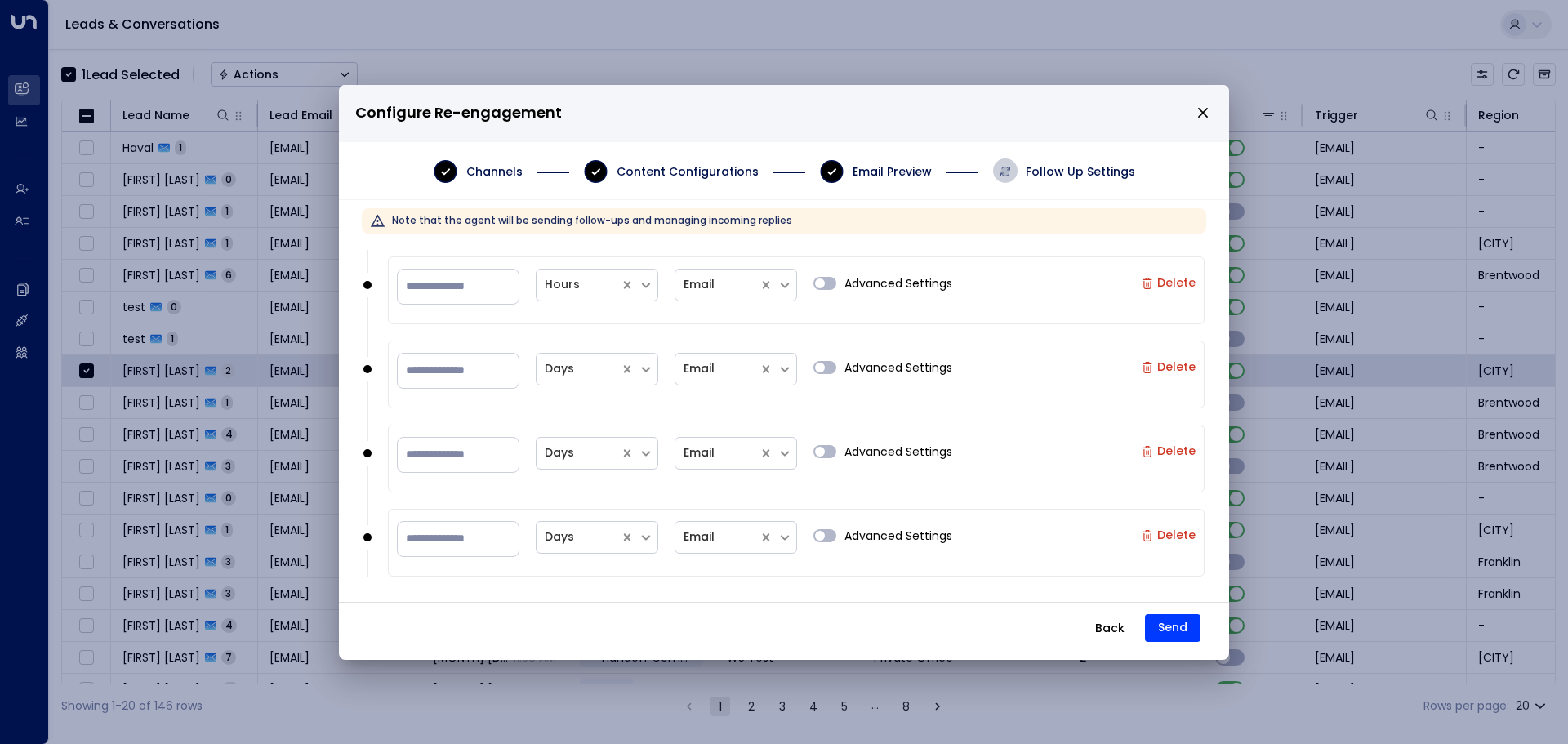 scroll, scrollTop: 121, scrollLeft: 0, axis: vertical 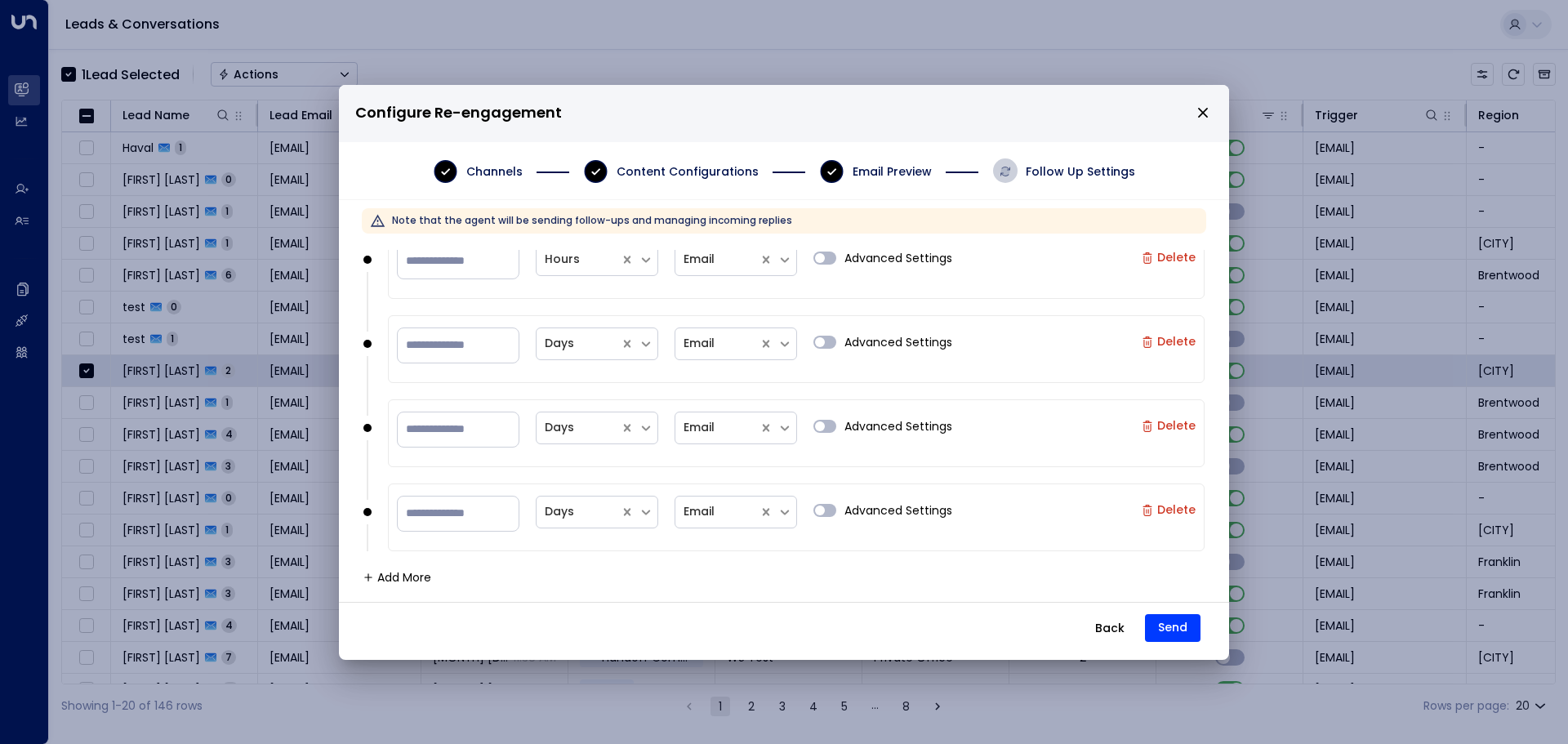click on "Delete" at bounding box center [1169, 510] 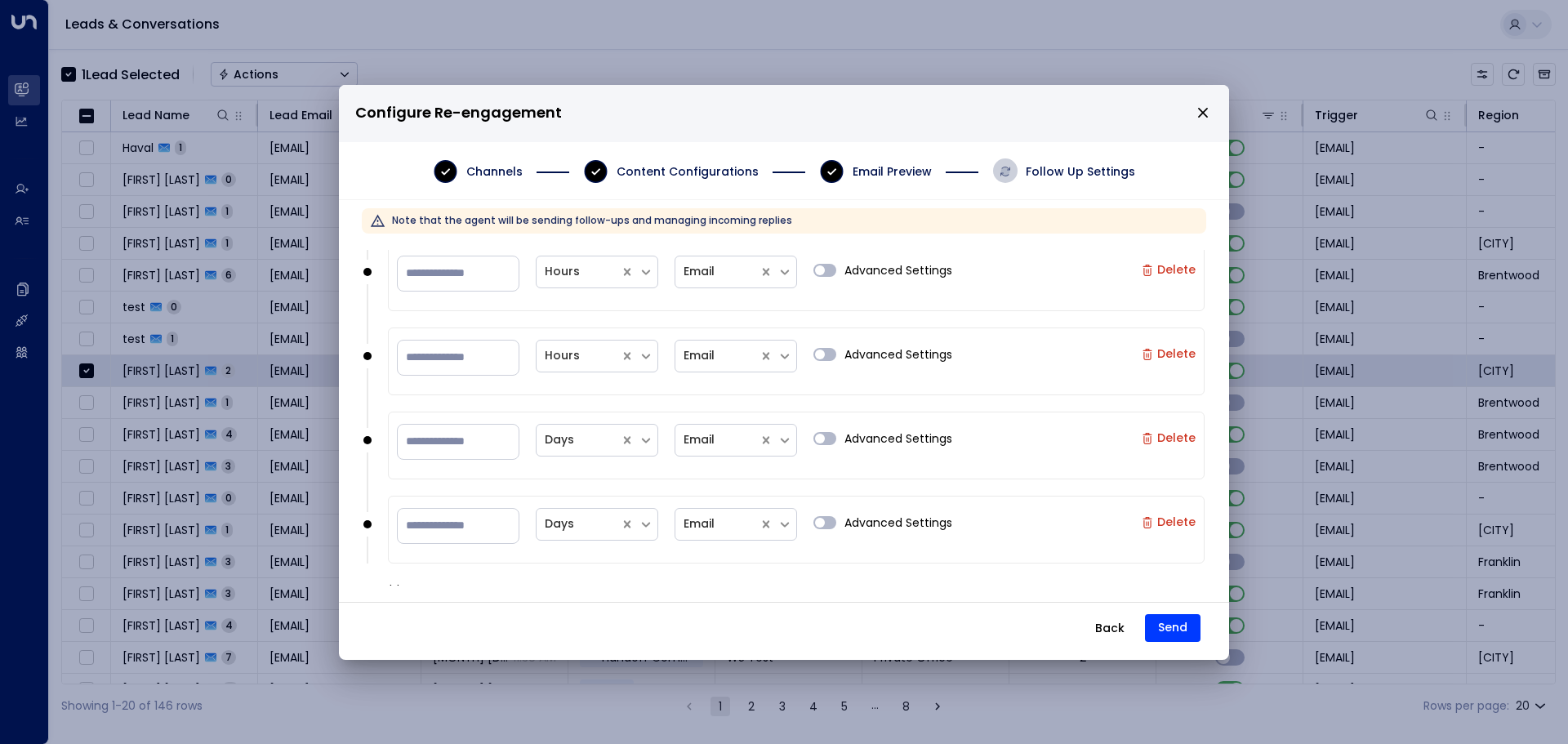 scroll, scrollTop: 37, scrollLeft: 0, axis: vertical 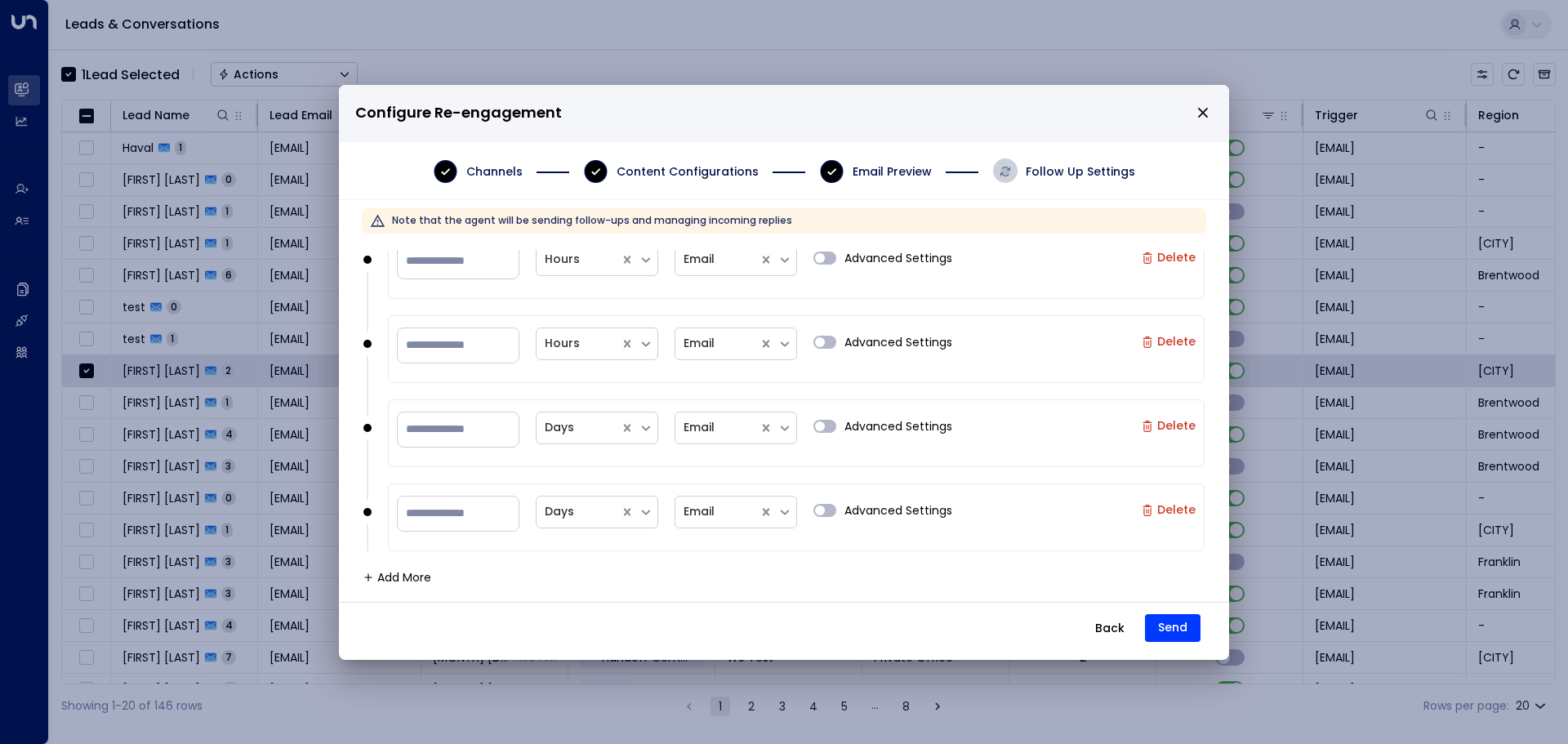 click on "Delete" at bounding box center [1169, 510] 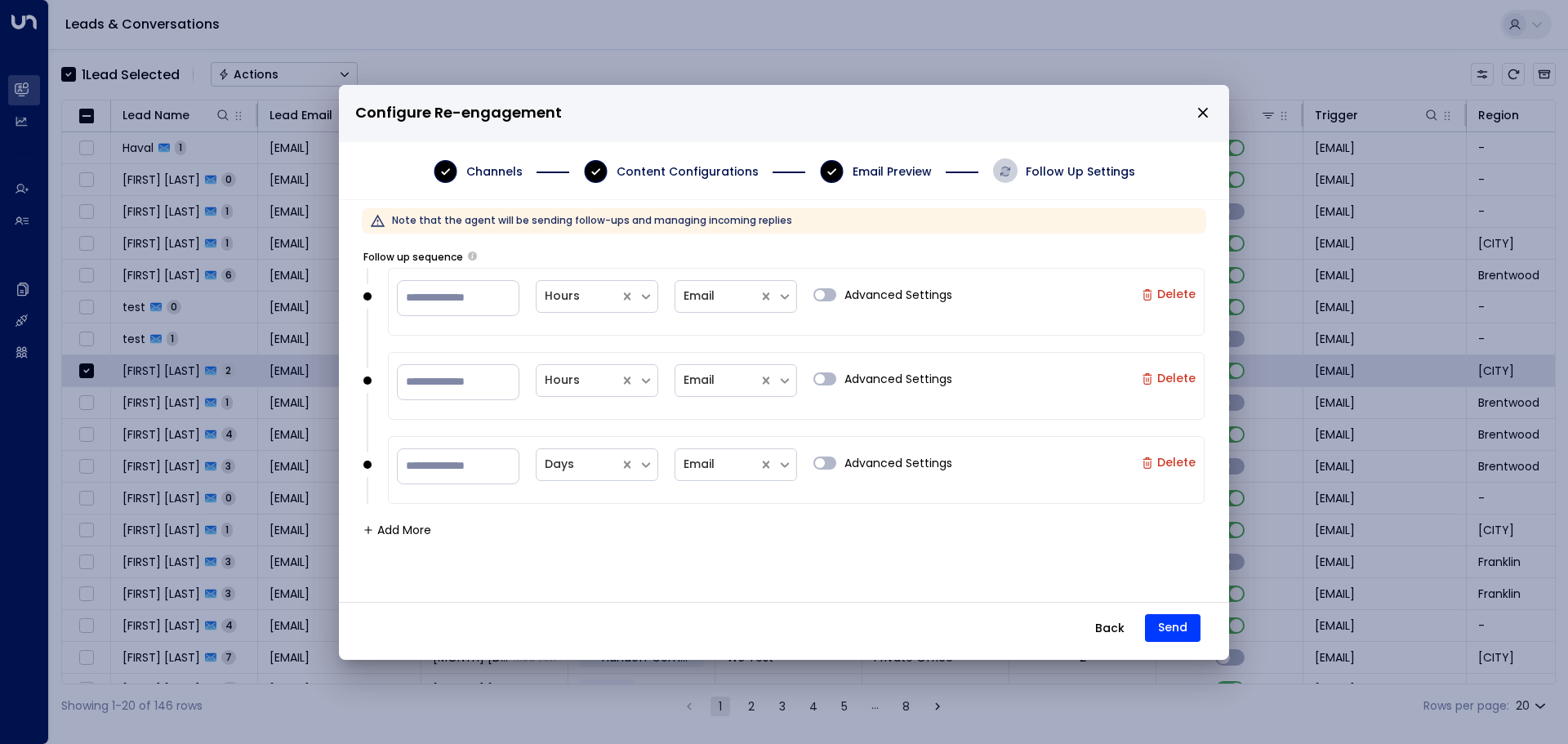click on "Delete" at bounding box center (1169, 378) 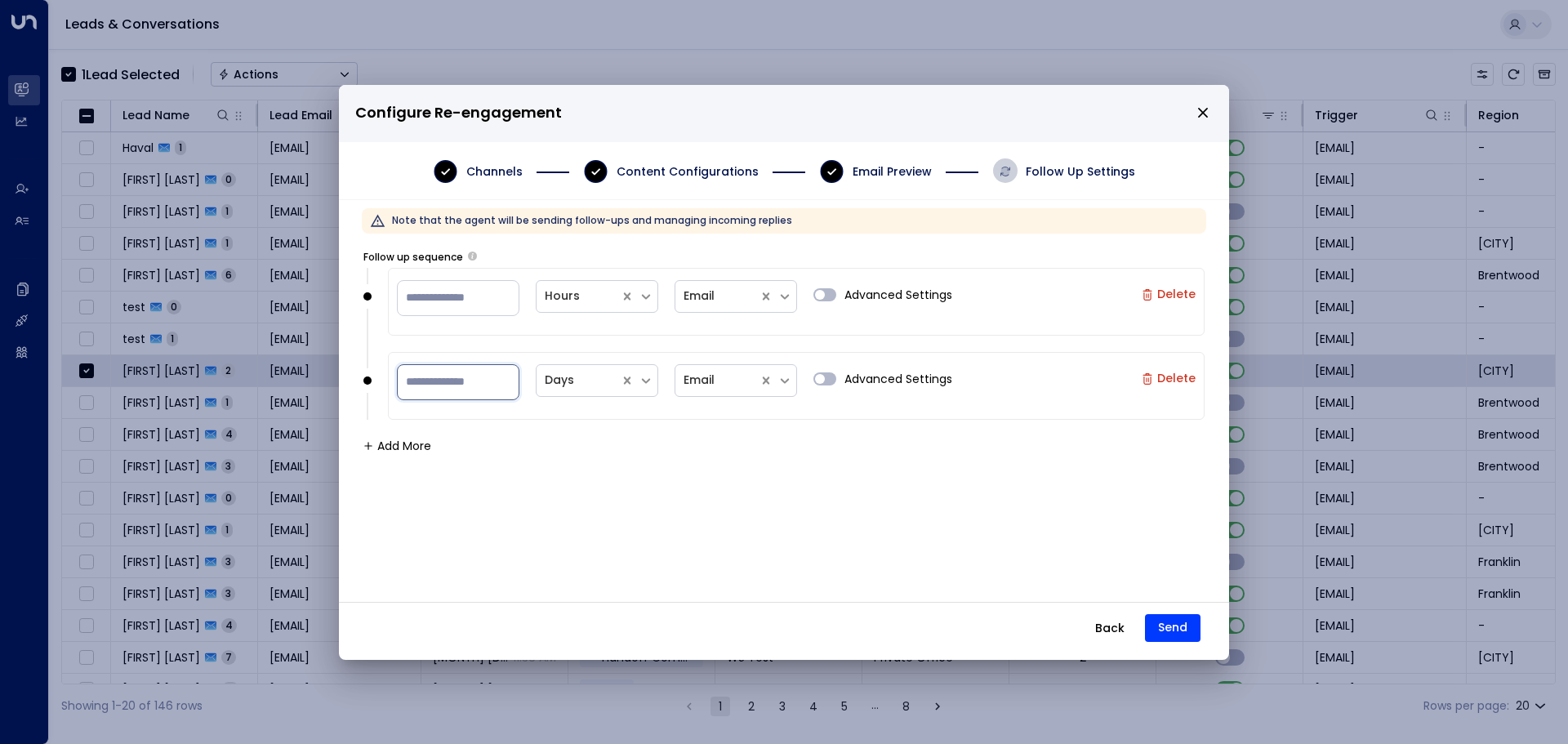 drag, startPoint x: 450, startPoint y: 387, endPoint x: 365, endPoint y: 380, distance: 85.287748 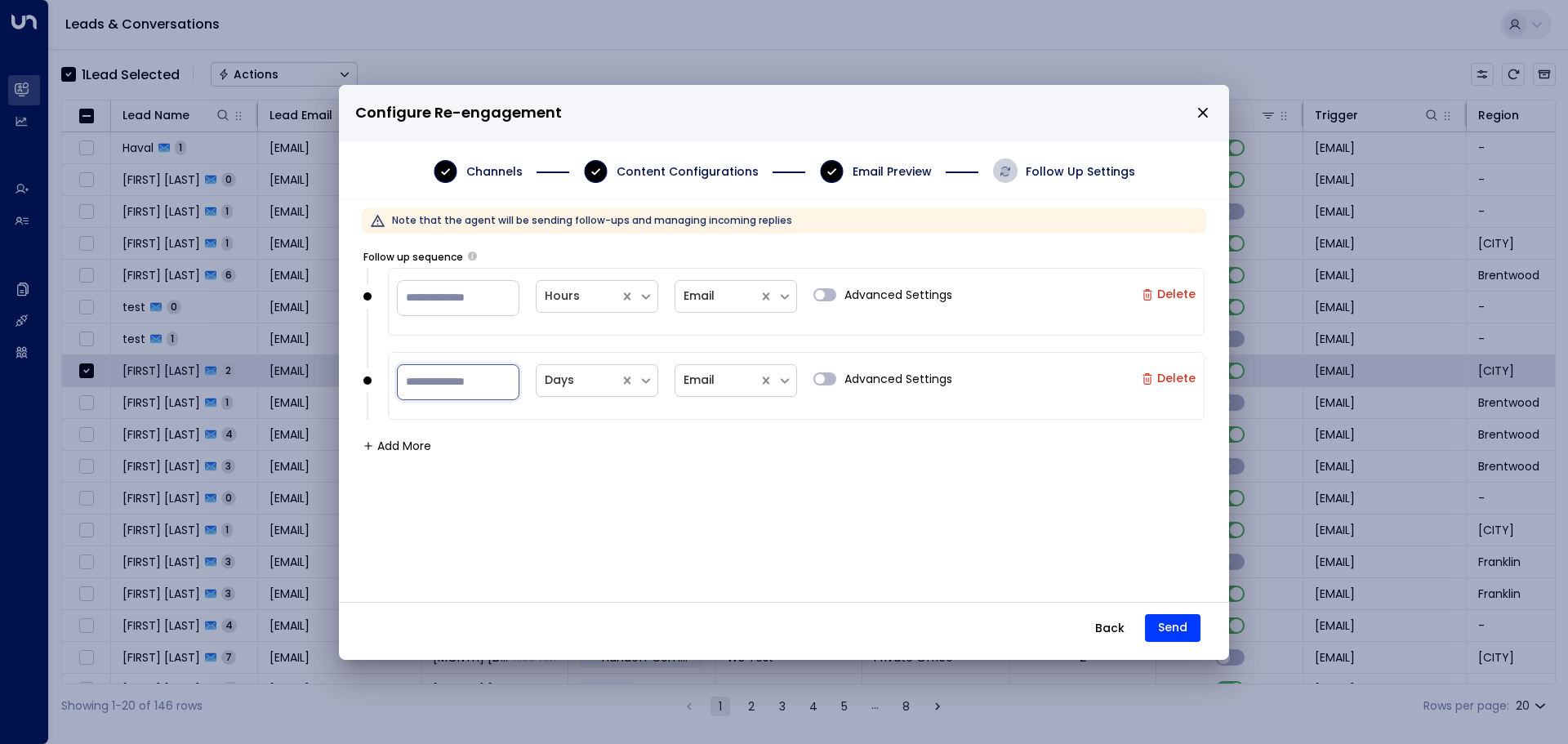 type on "*" 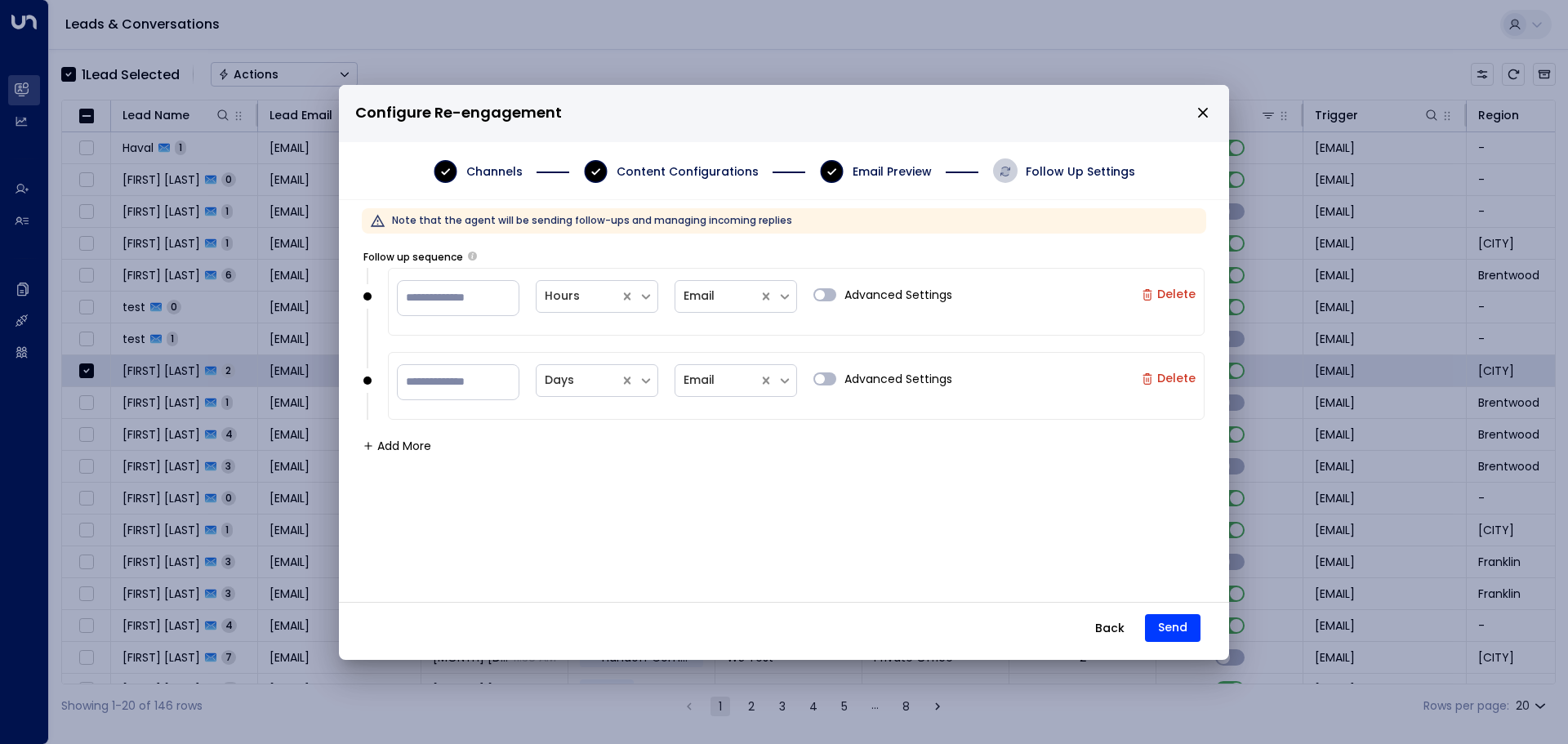 click on "Follow up sequence **   Hours   Email Advanced Settings   Delete *   Days   Email Advanced Settings   Delete   Add More" at bounding box center [784, 417] 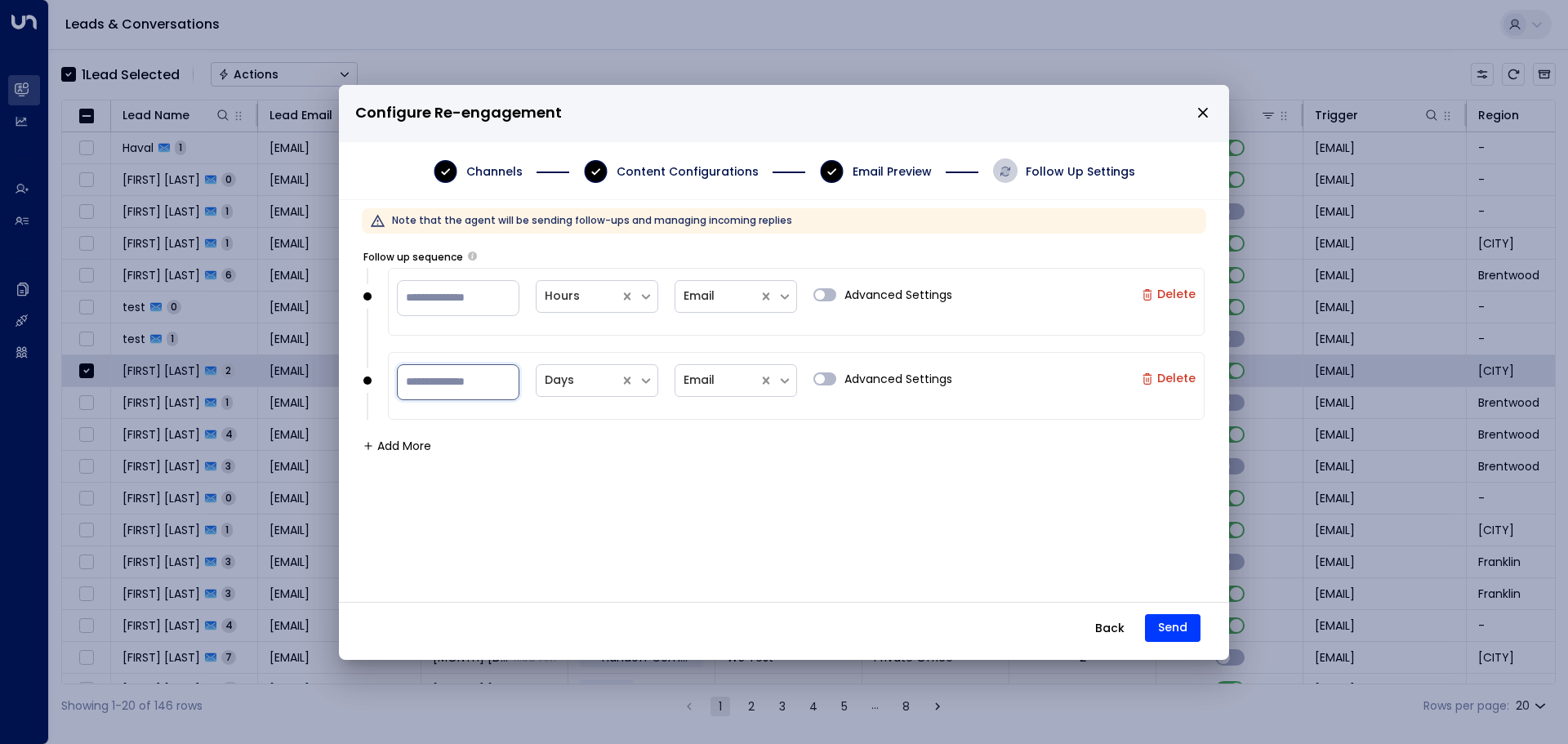 click on "*" at bounding box center (458, 382) 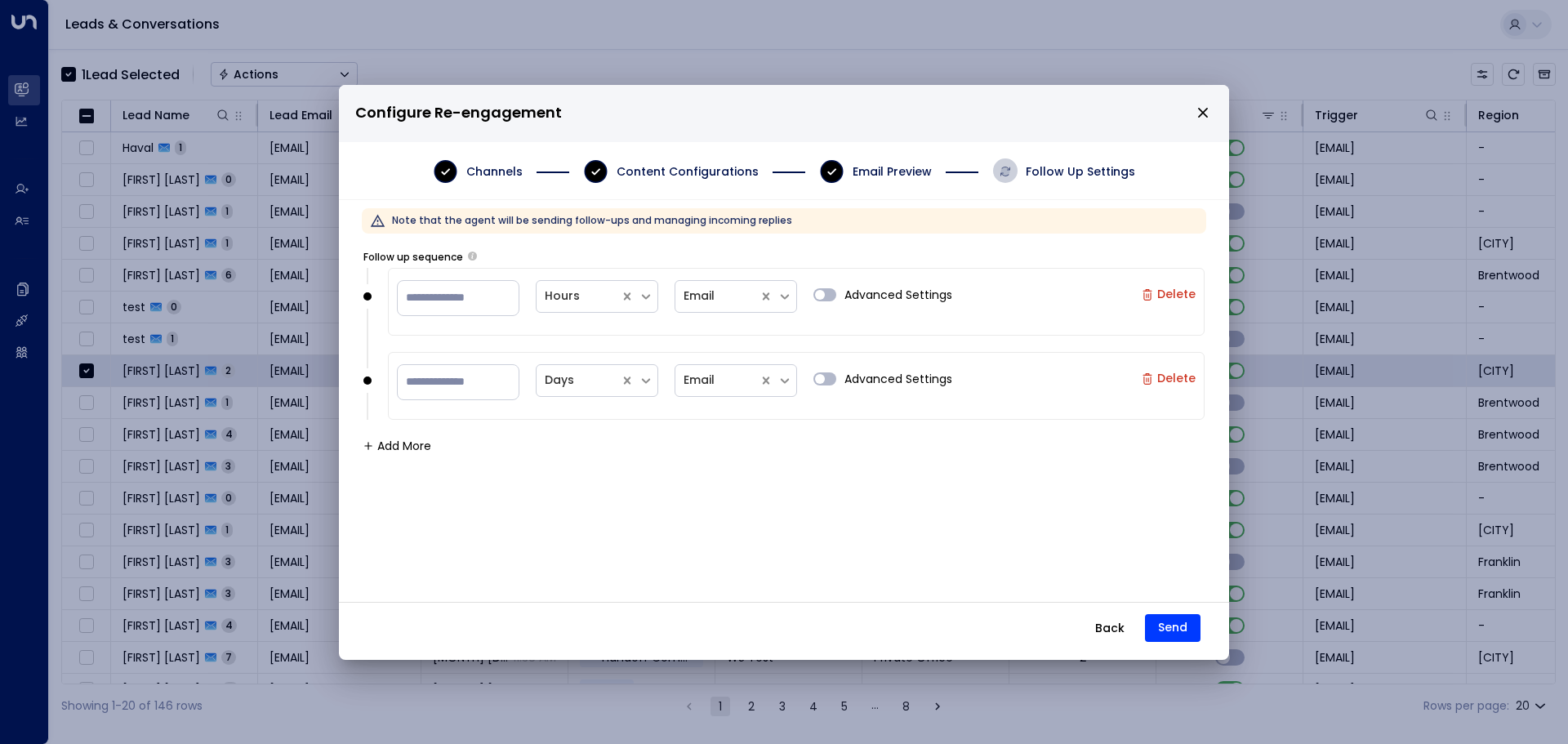 click on "Follow up sequence **   Hours   Email Advanced Settings   Delete *   Days   Email Advanced Settings   Delete   Add More" at bounding box center [784, 417] 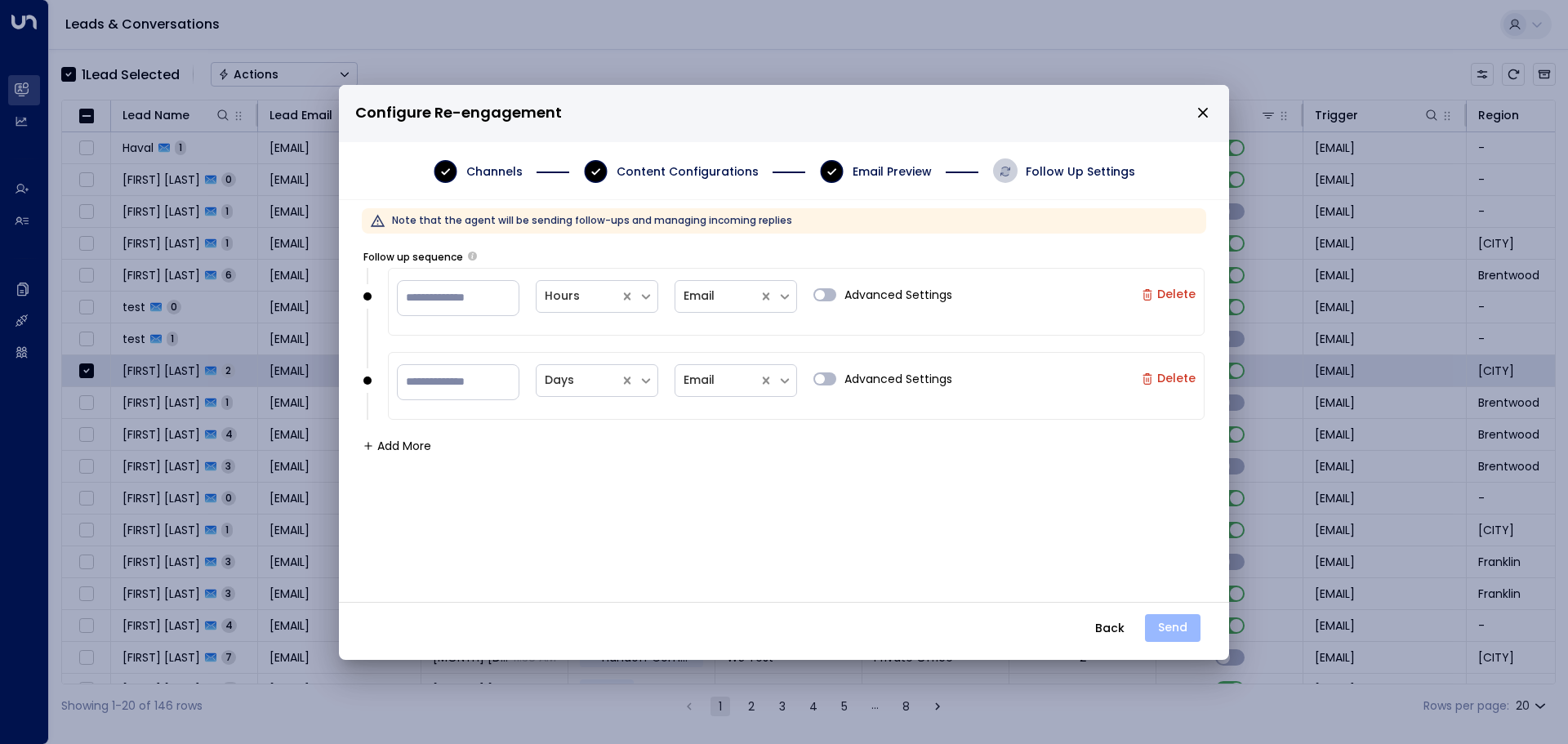 click on "Send" at bounding box center [1173, 628] 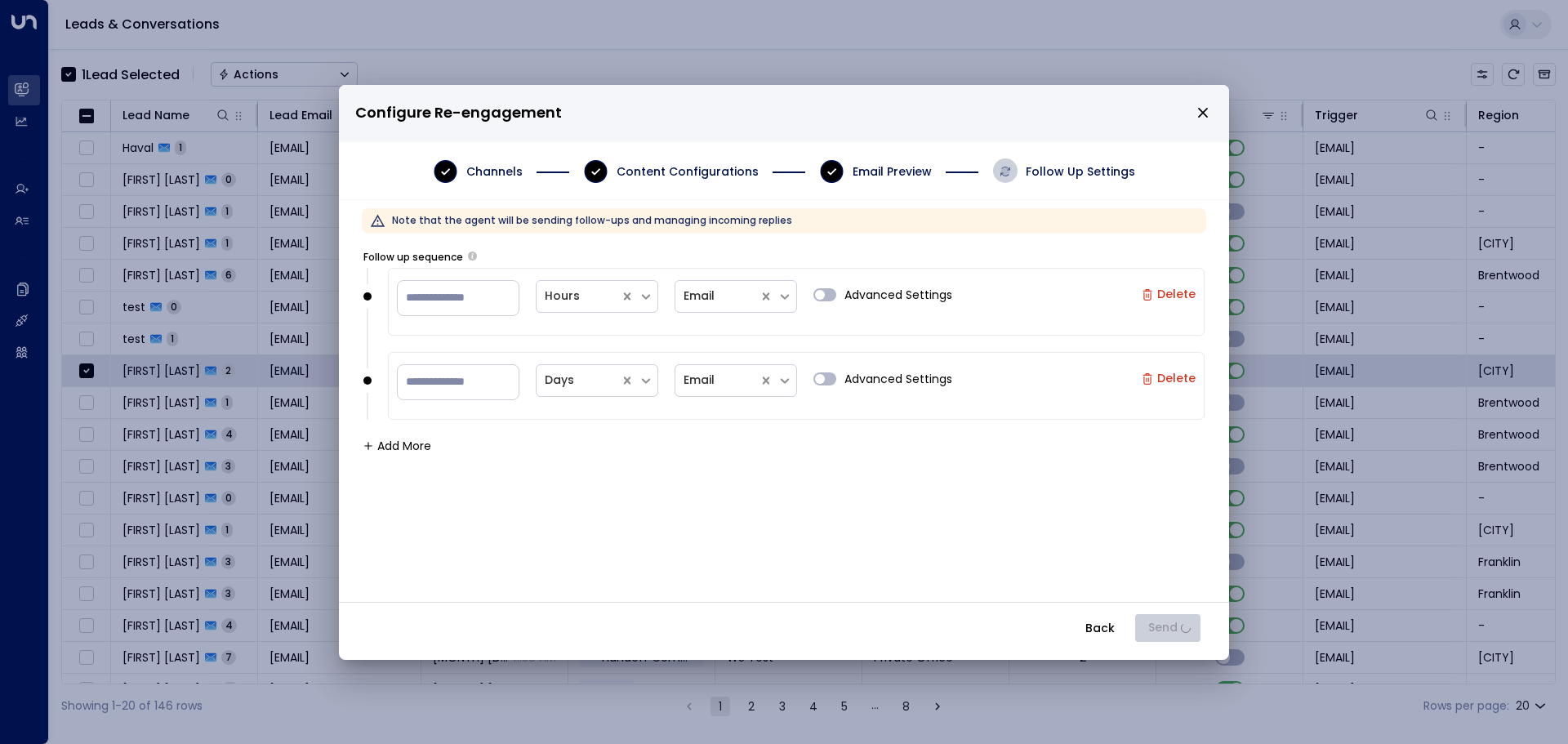 type on "**" 